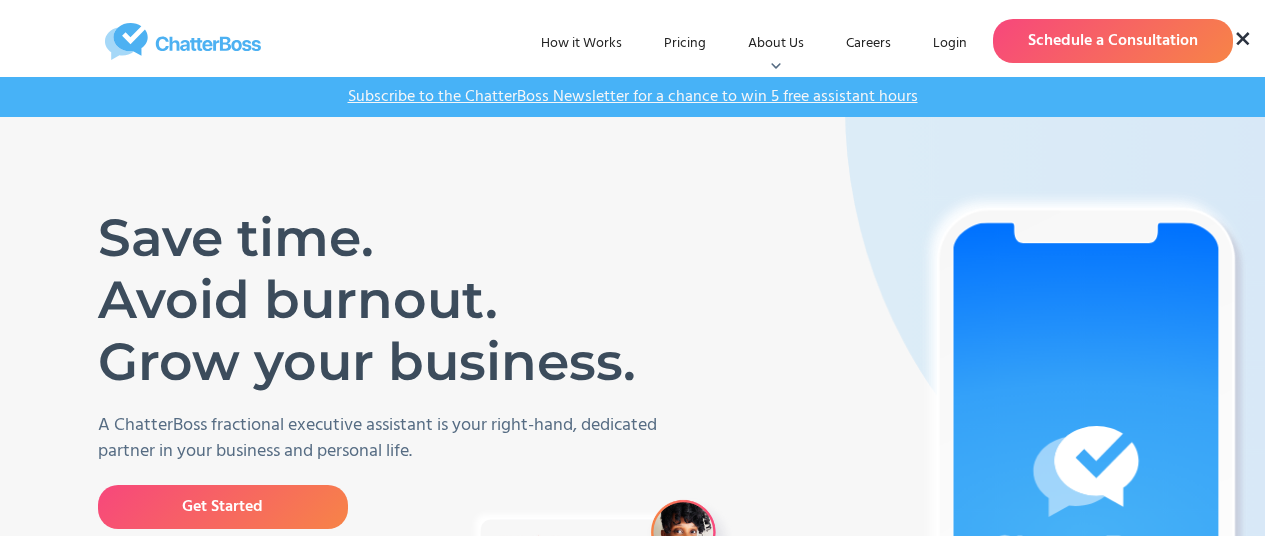 scroll, scrollTop: 0, scrollLeft: 0, axis: both 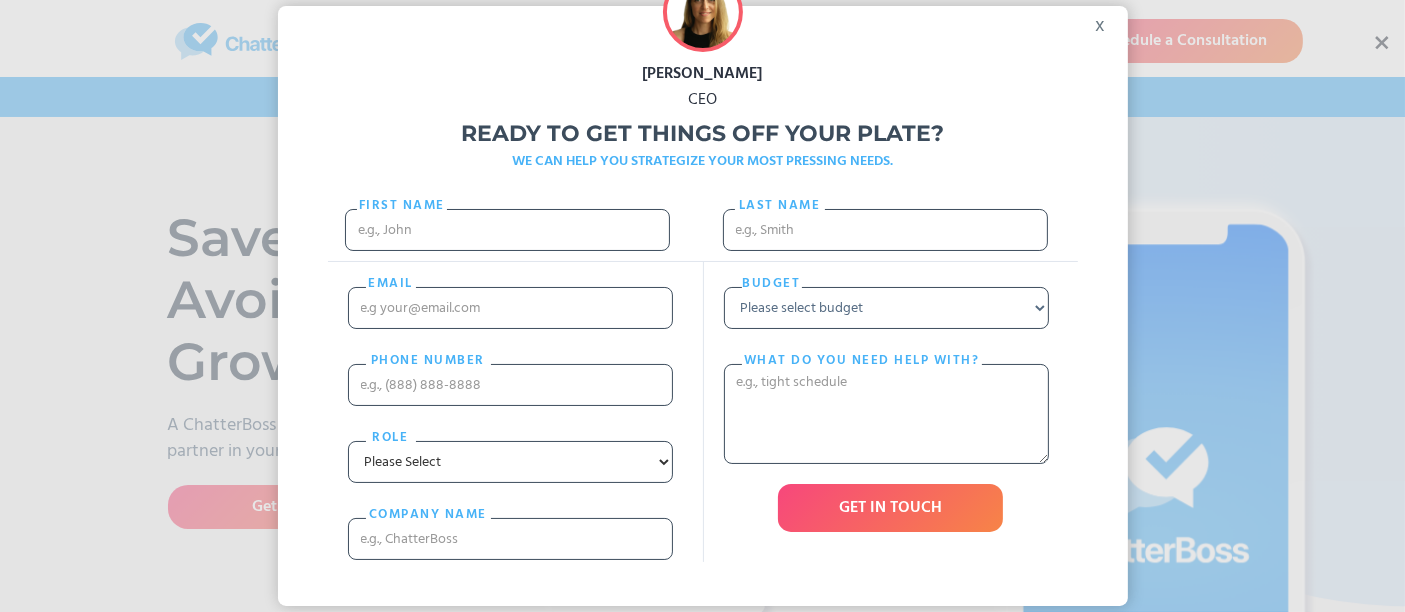 click on "x" at bounding box center (1105, 21) 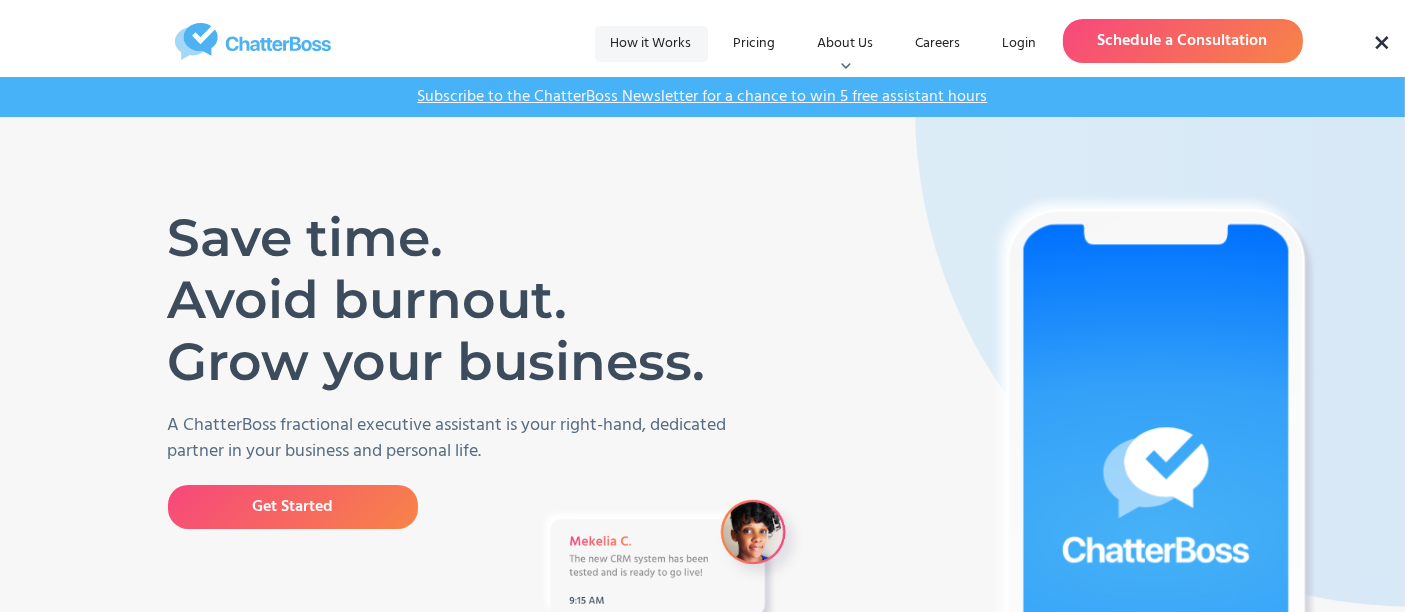 click on "How it Works" at bounding box center (651, 44) 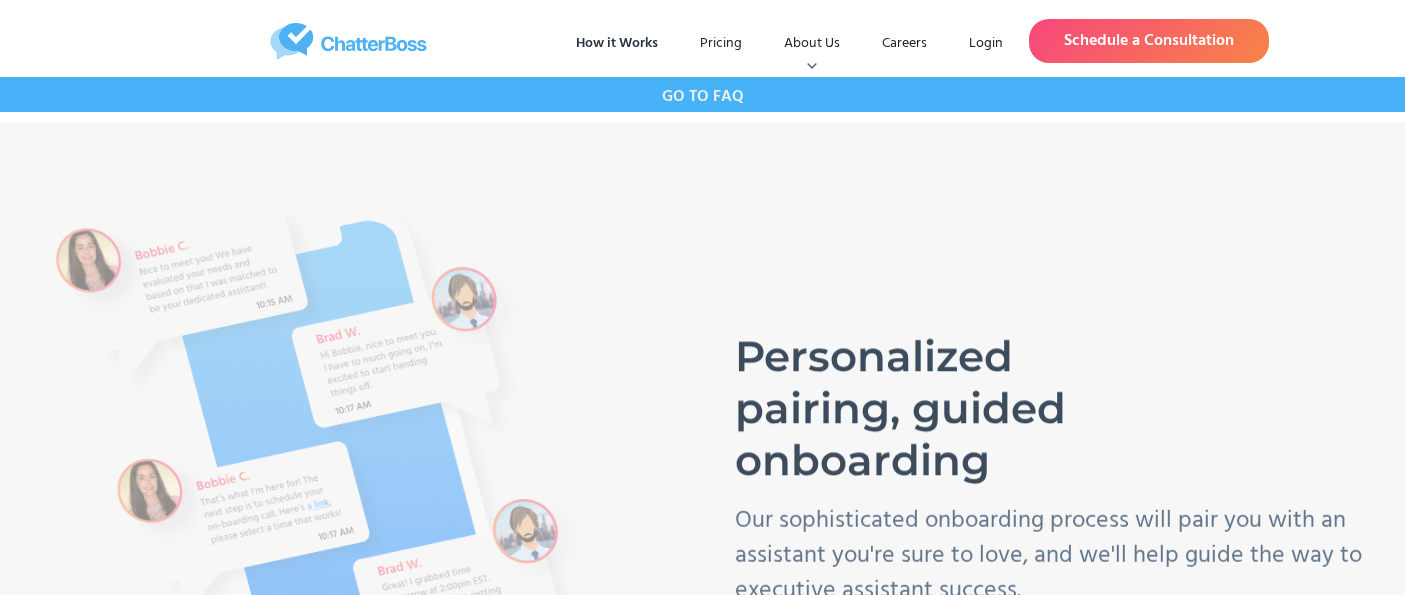 scroll, scrollTop: 0, scrollLeft: 0, axis: both 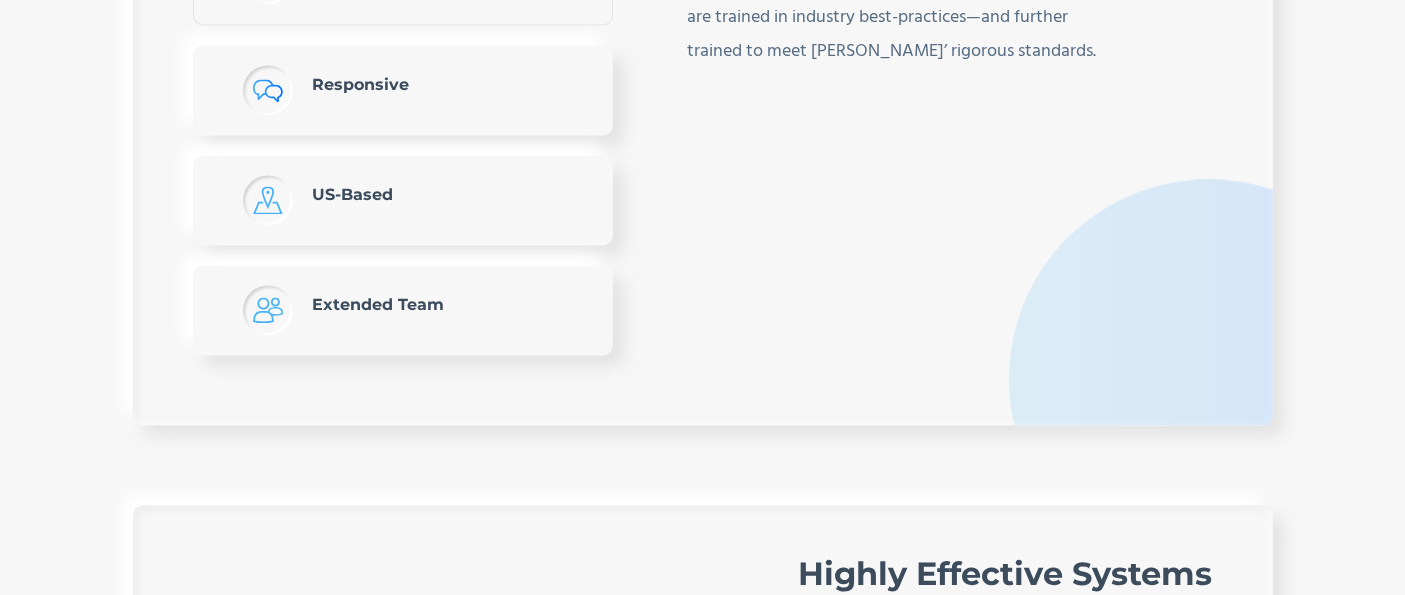 click on "Extended Team" at bounding box center (379, 310) 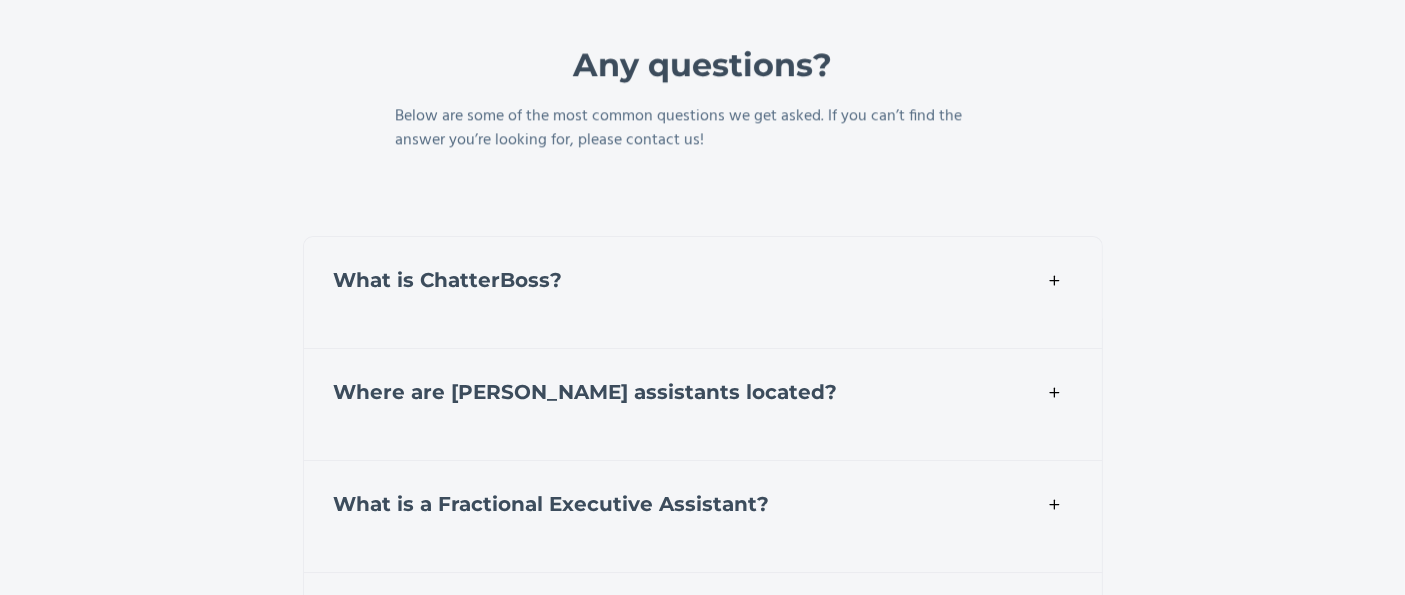 scroll, scrollTop: 6888, scrollLeft: 0, axis: vertical 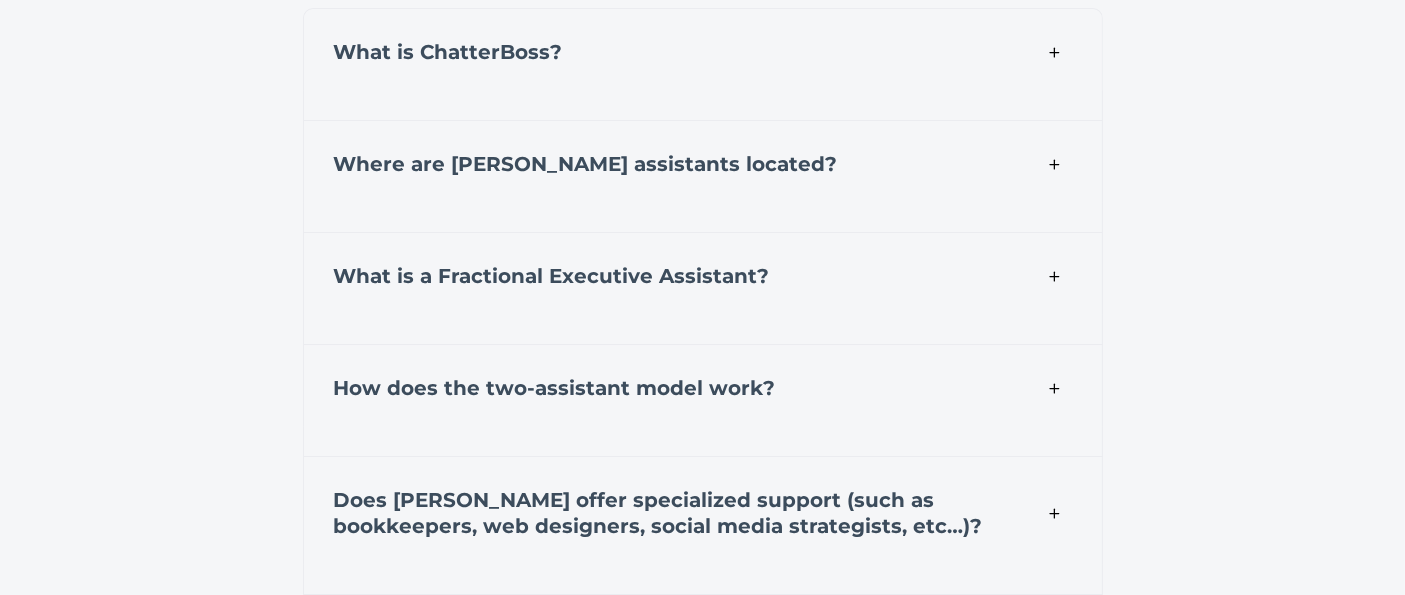click on "Where are ChatterBoss assistants located?" at bounding box center [703, 161] 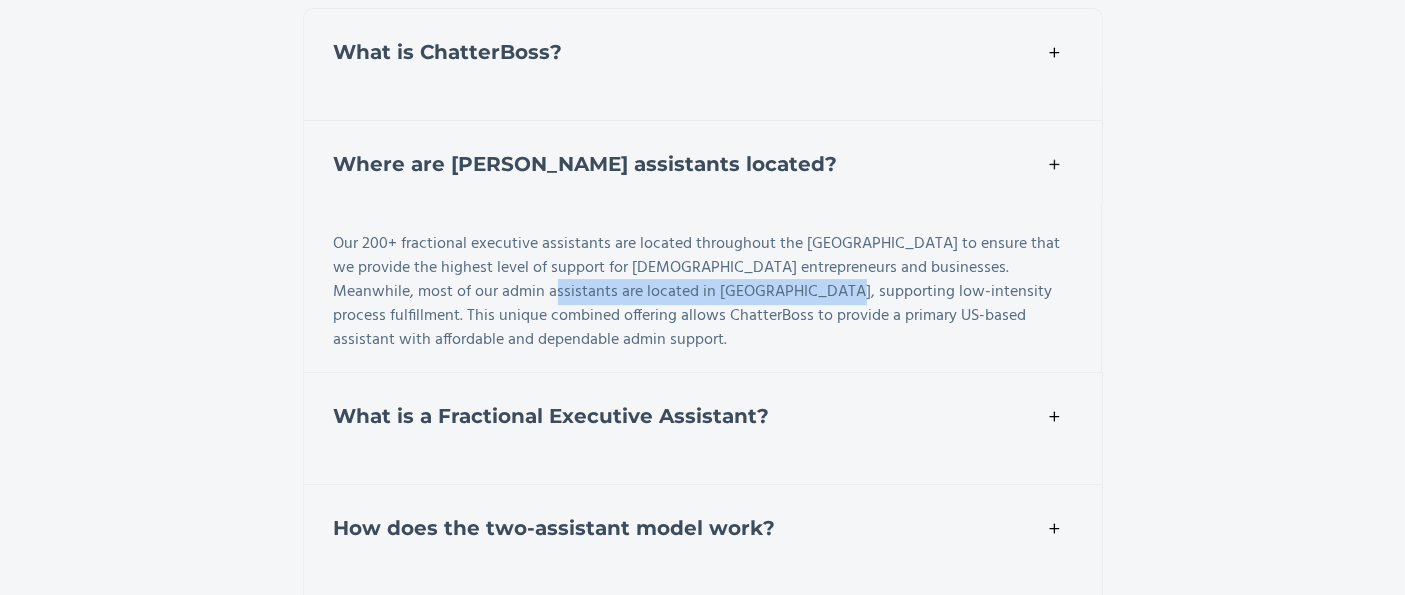 drag, startPoint x: 505, startPoint y: 283, endPoint x: 777, endPoint y: 284, distance: 272.00183 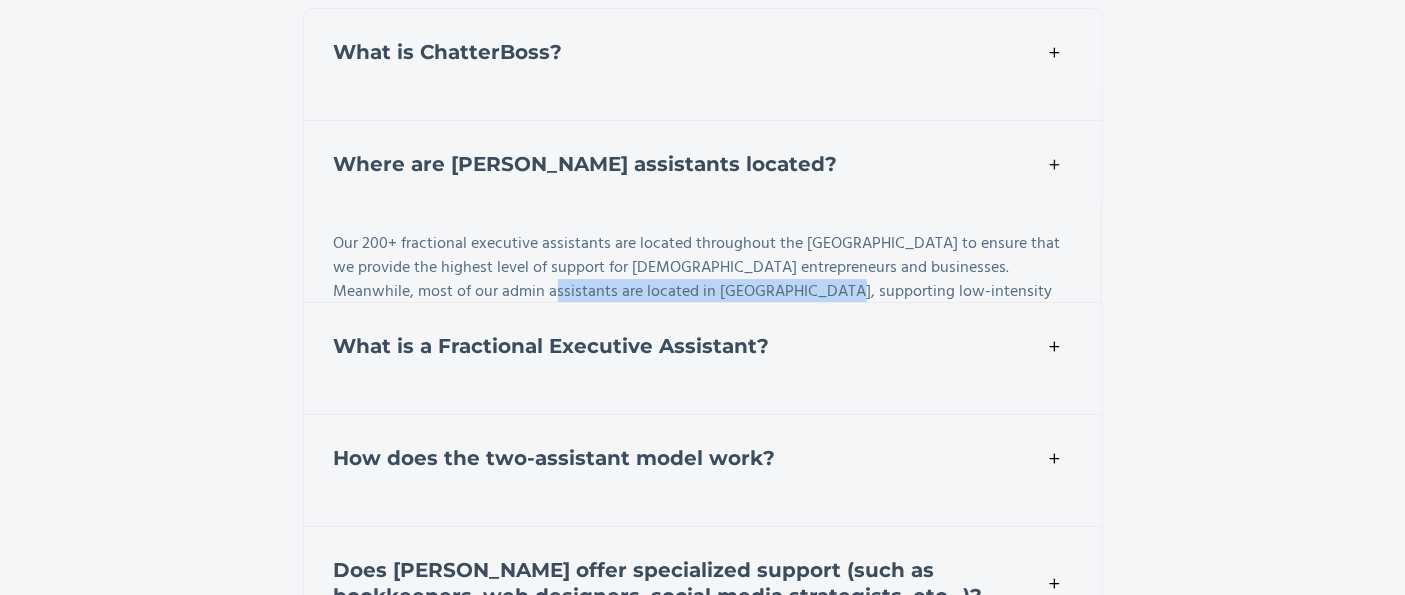 click on "Our 200+ fractional executive assistants are located throughout the US to ensure that we provide the highest level of support for US-based entrepreneurs and businesses. Meanwhile, most of our admin assistants are located in South Africa, supporting low-intensity process fulfillment. This unique combined offering allows ChatterBoss to provide a primary US-based assistant with affordable and dependable admin support." at bounding box center [705, 292] 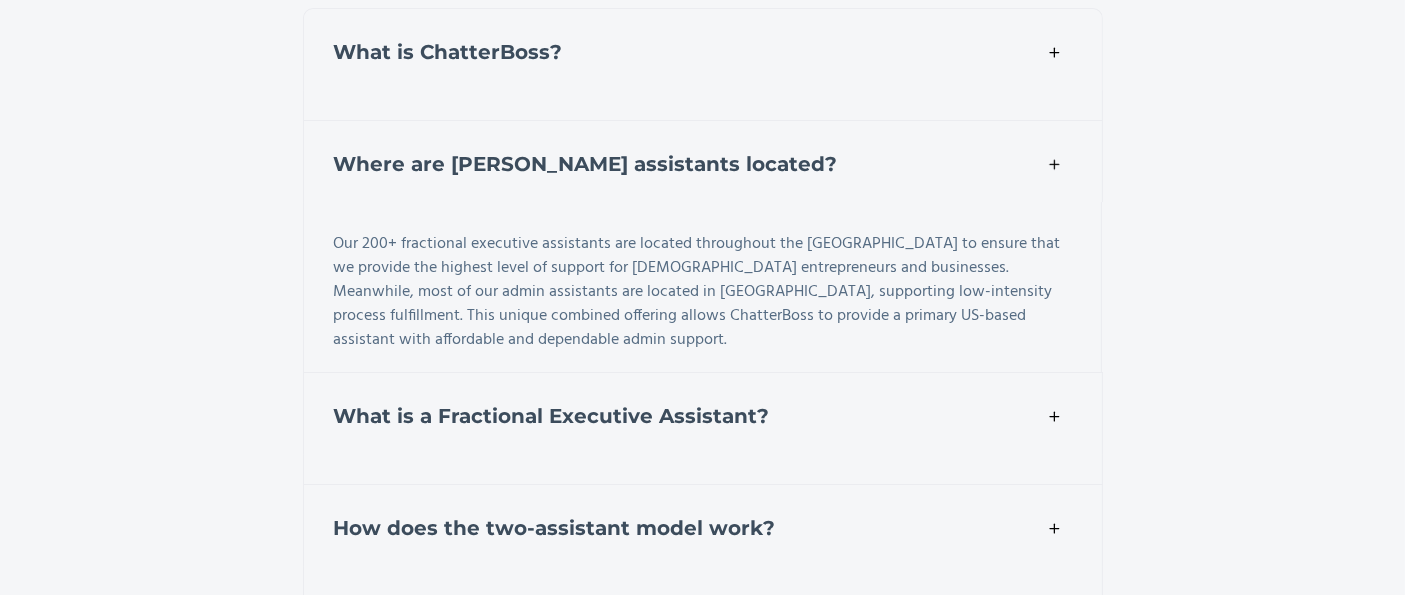 click on "What is a Fractional Executive Assistant?" at bounding box center [552, 416] 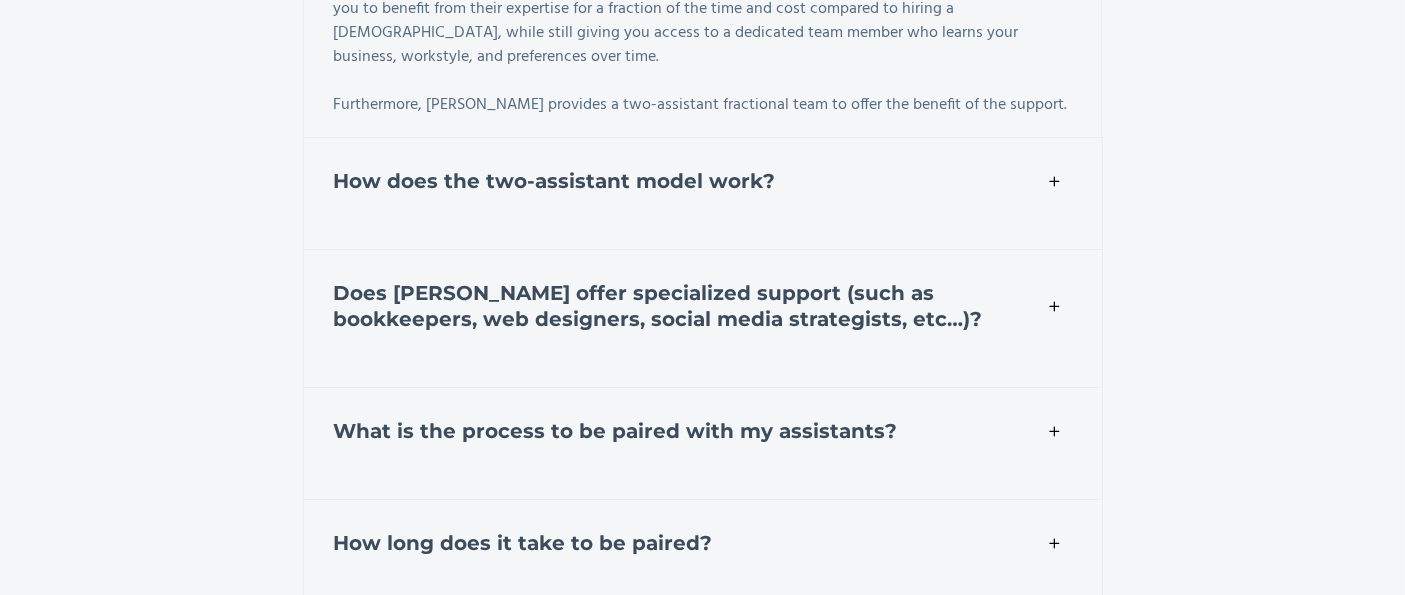 scroll, scrollTop: 7555, scrollLeft: 0, axis: vertical 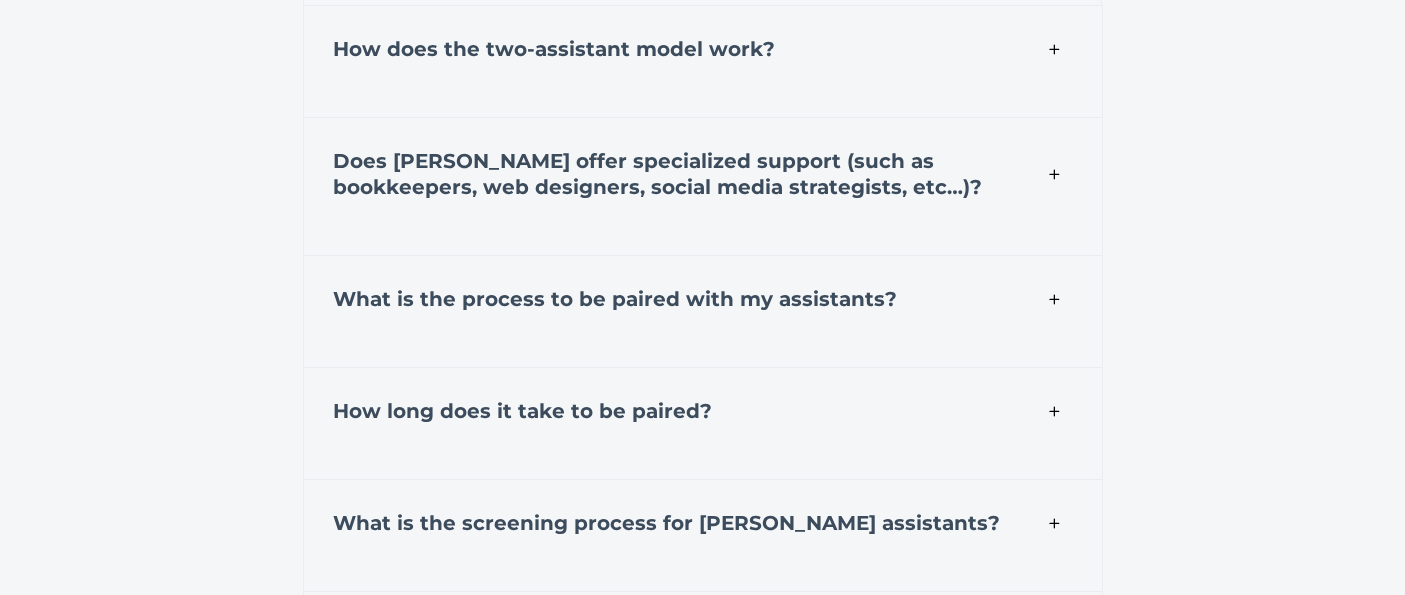 click on "How does the two-assistant model work?" at bounding box center (703, 46) 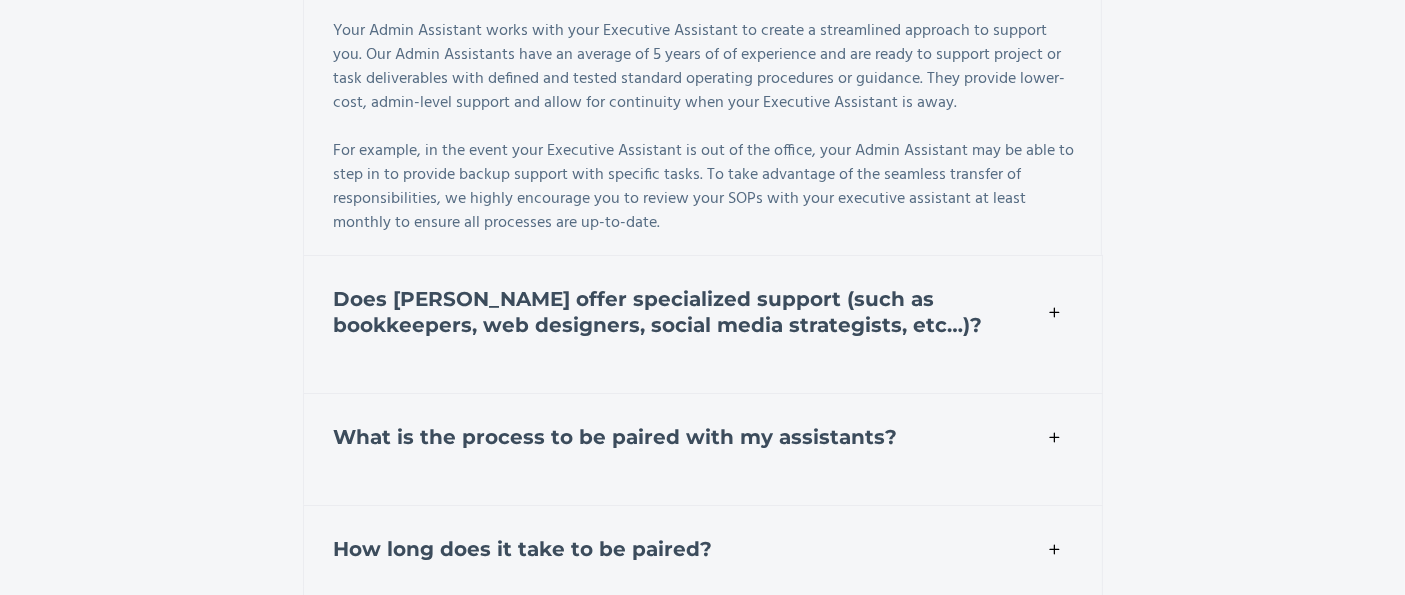 scroll, scrollTop: 7777, scrollLeft: 0, axis: vertical 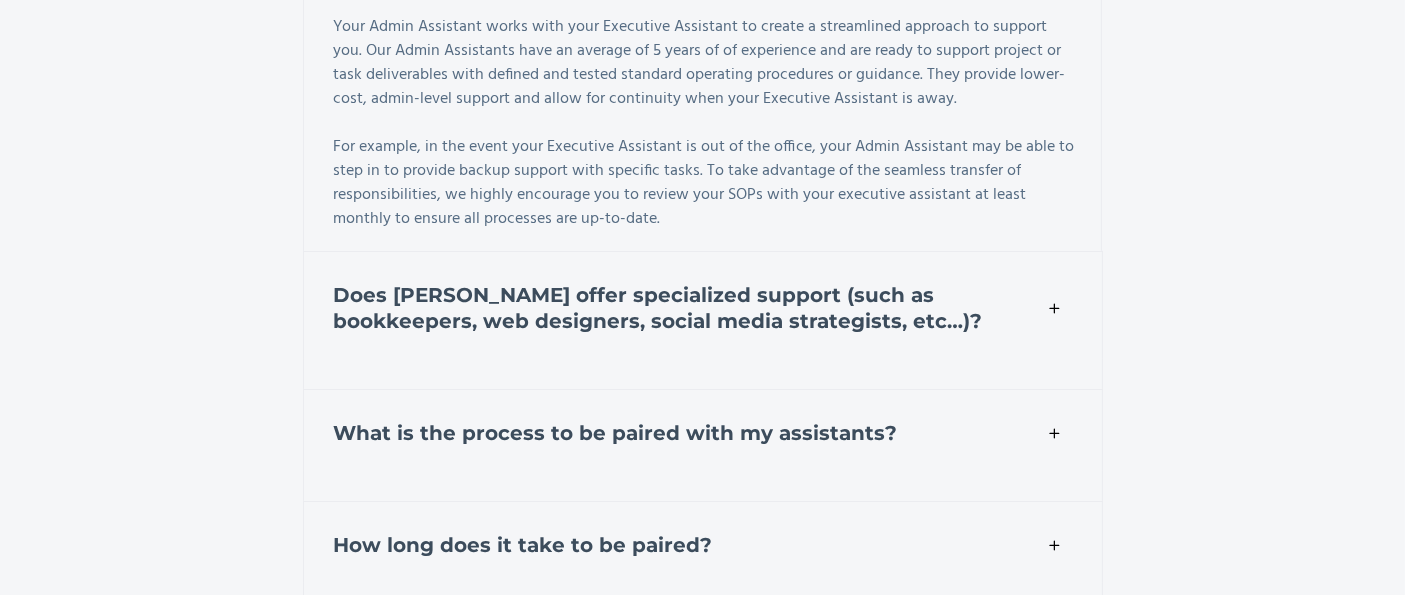 click on "Does ChatterBoss offer specialized support (such as bookkeepers, web designers, social media strategists, etc…)?" at bounding box center (658, 308) 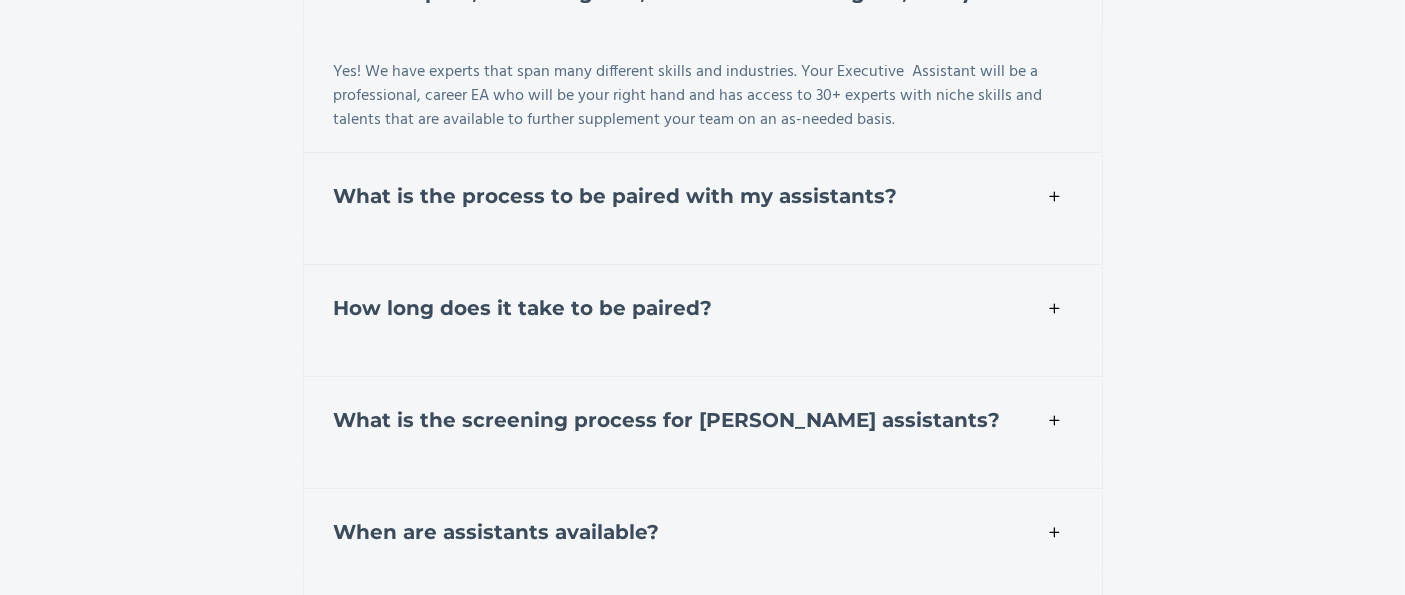 scroll, scrollTop: 8222, scrollLeft: 0, axis: vertical 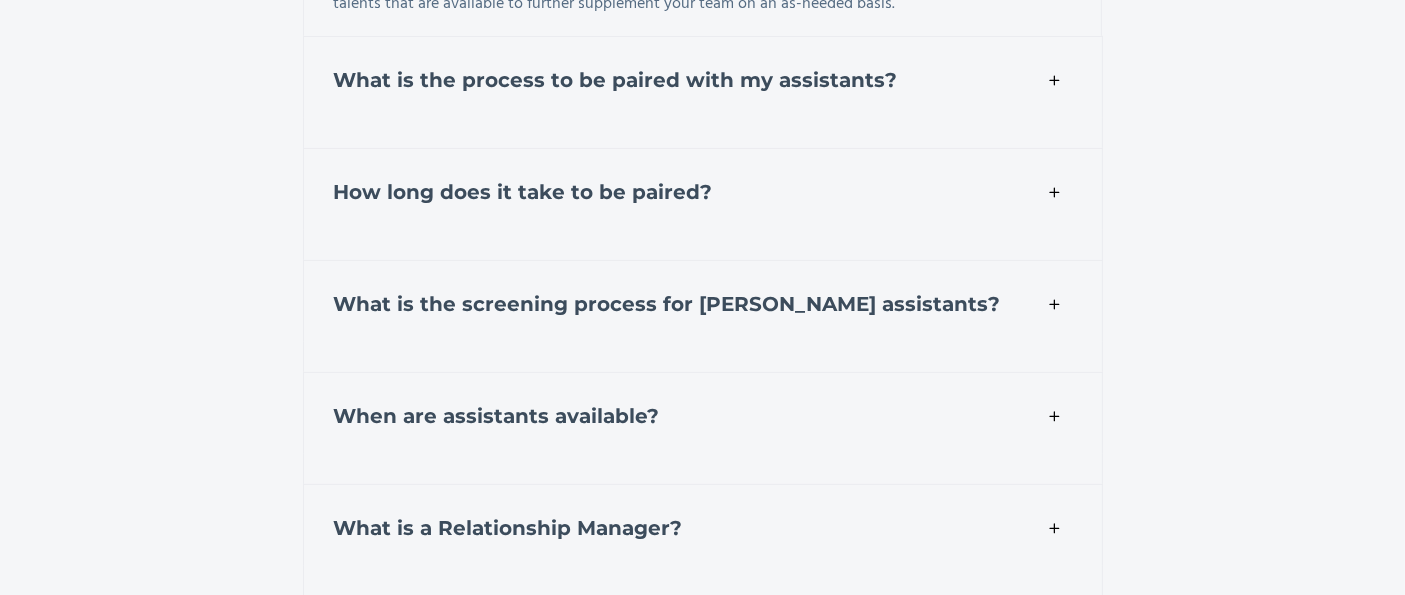 click on "What is the process to be paired with my assistants?" at bounding box center [703, 77] 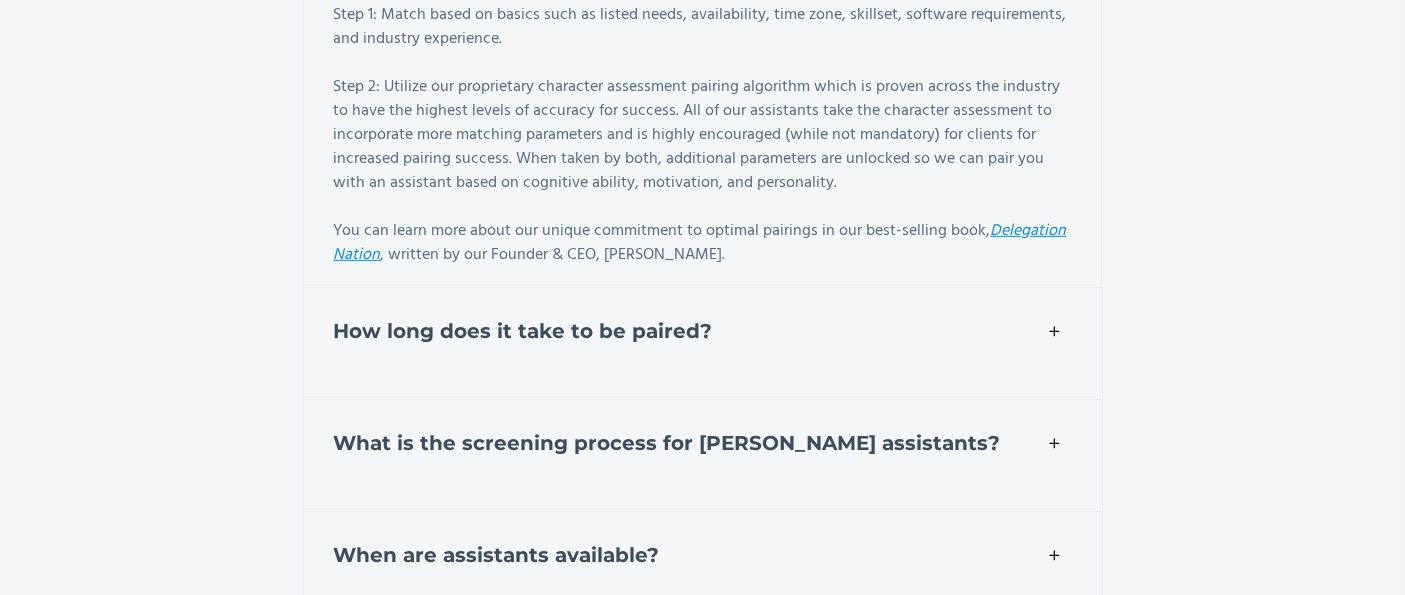 scroll, scrollTop: 8666, scrollLeft: 0, axis: vertical 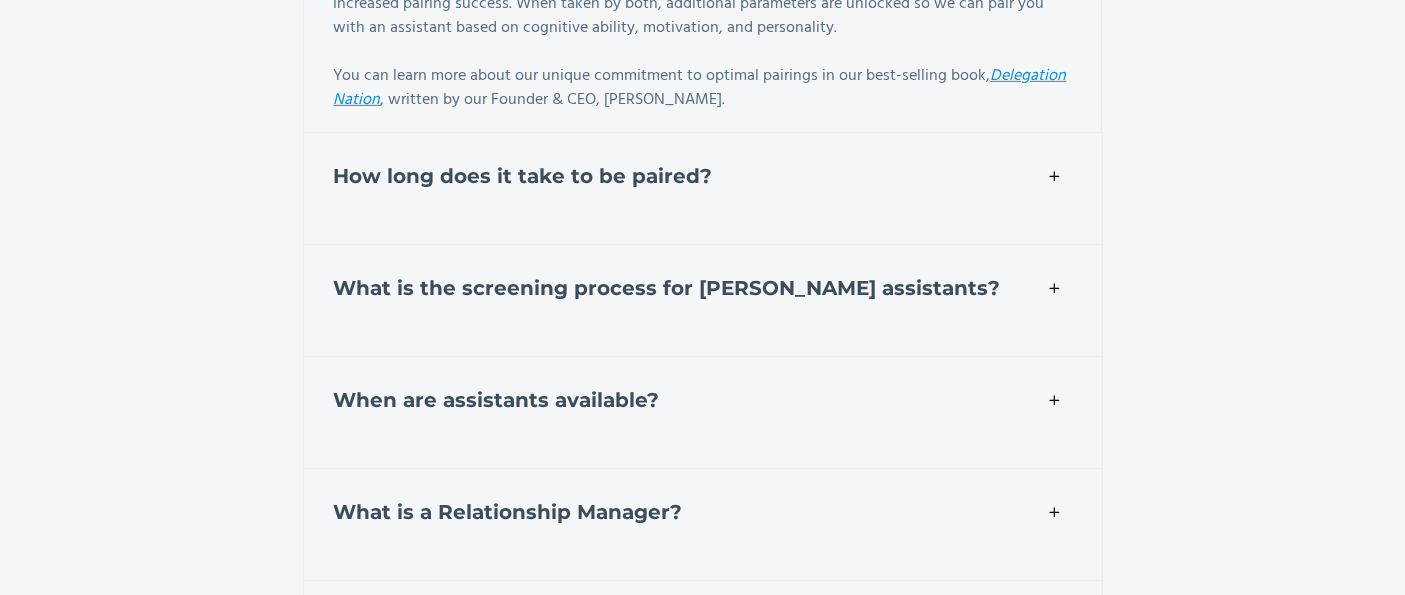 click on "How long does it take to be paired?" at bounding box center (523, 176) 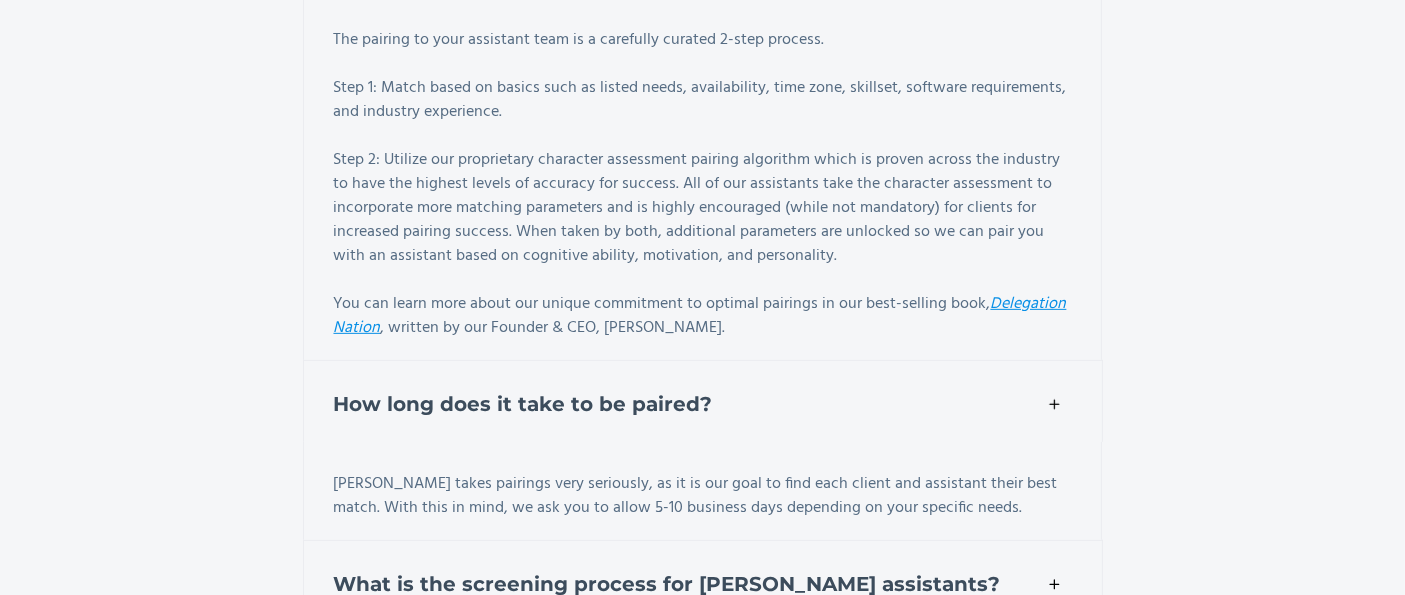 scroll, scrollTop: 8333, scrollLeft: 0, axis: vertical 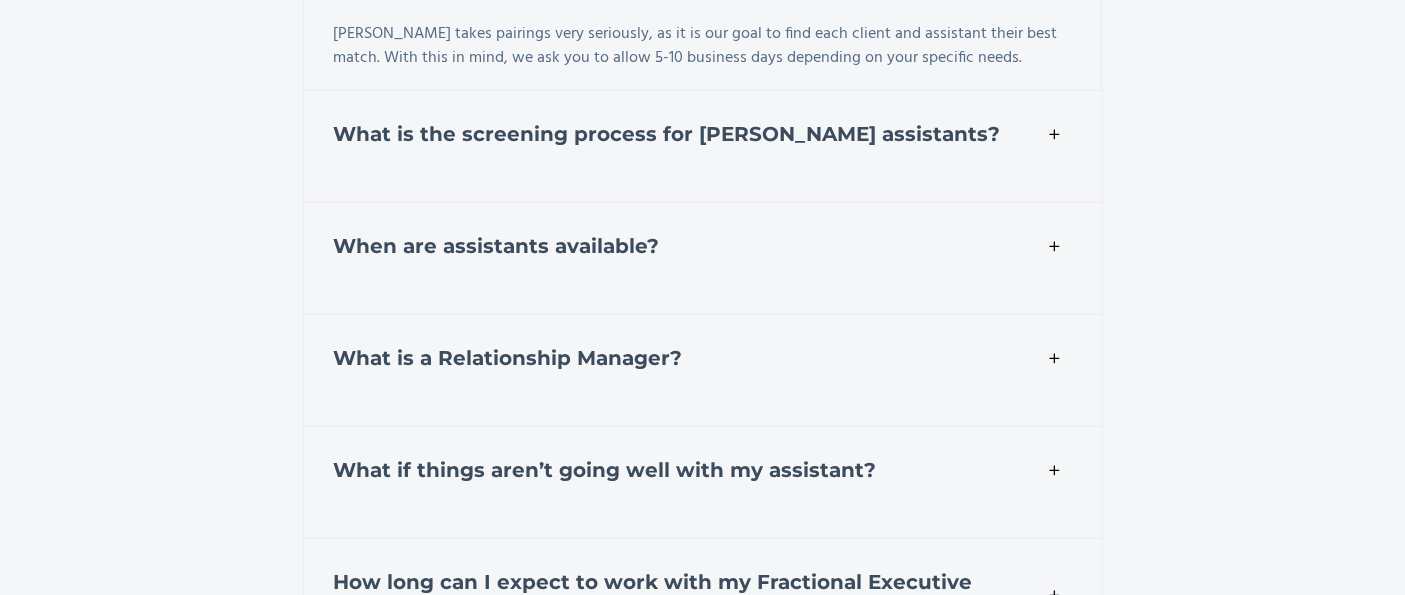 click on "When are assistants available?" at bounding box center [703, 243] 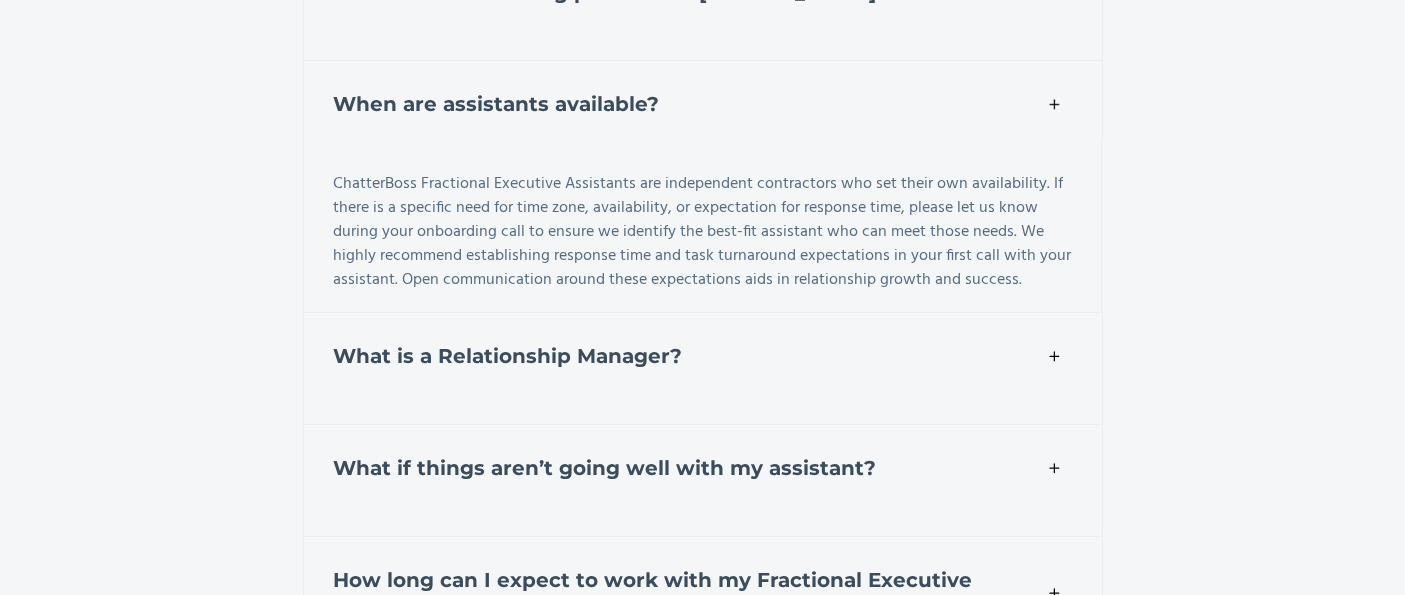 scroll, scrollTop: 9111, scrollLeft: 0, axis: vertical 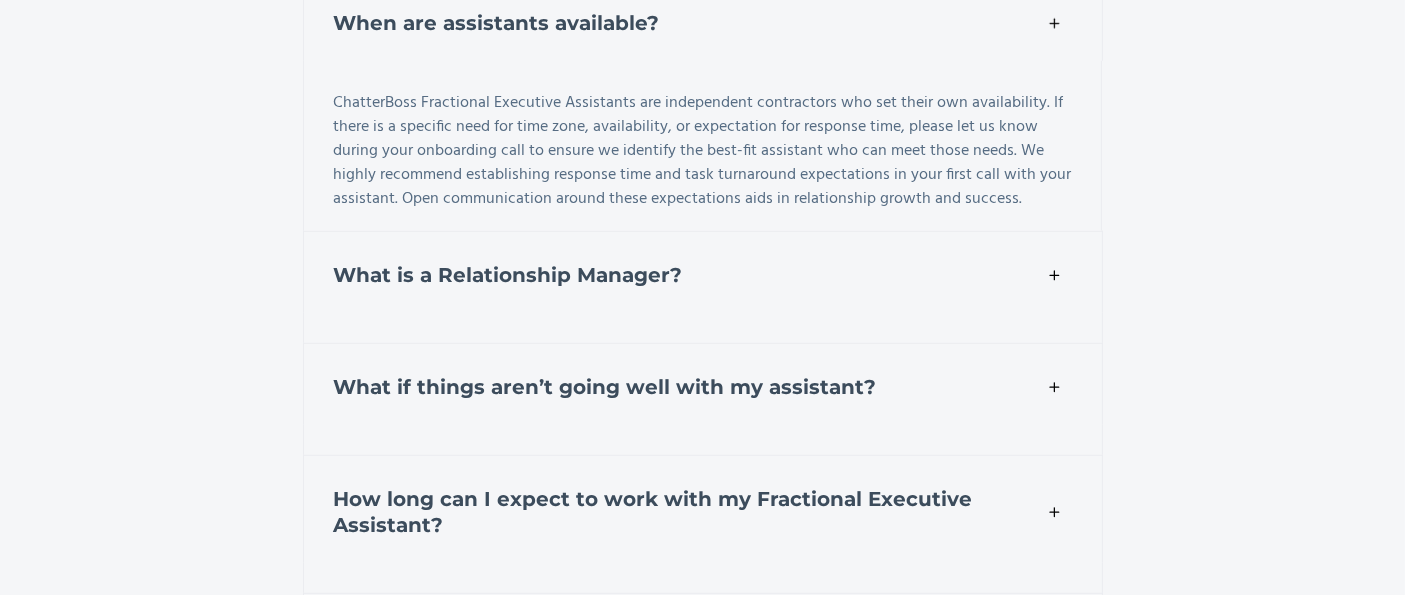 click on "What is a Relationship Manager?" at bounding box center [508, 275] 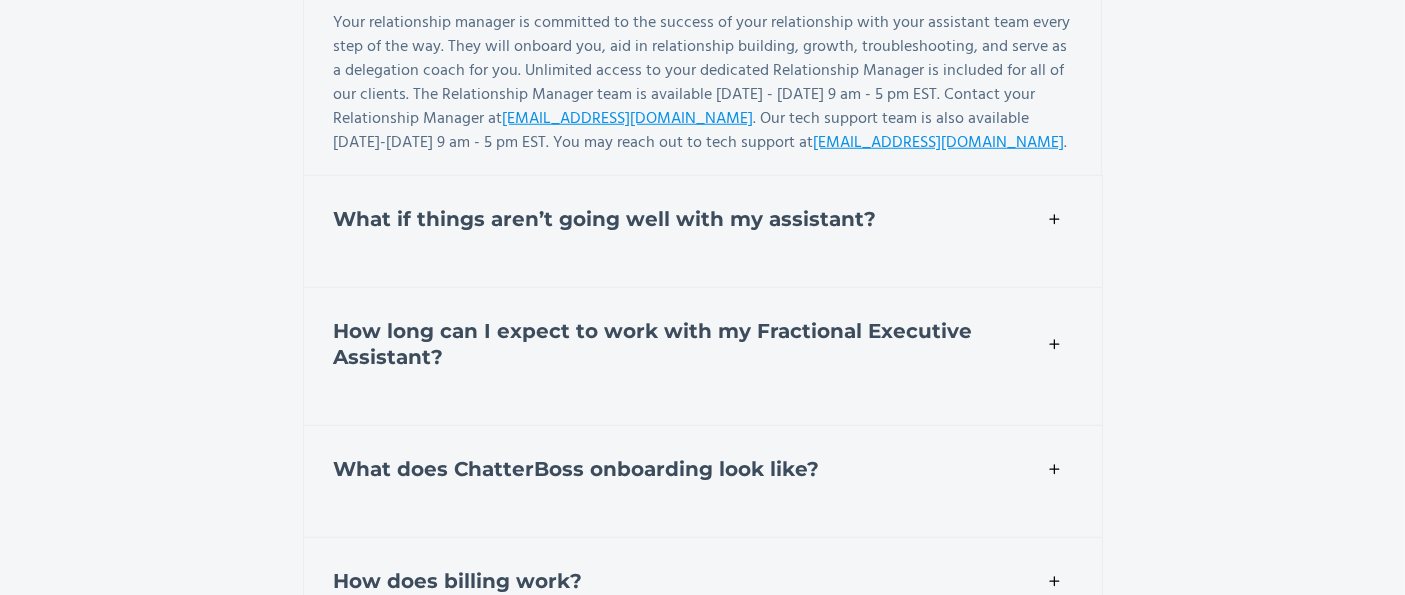 scroll, scrollTop: 9444, scrollLeft: 0, axis: vertical 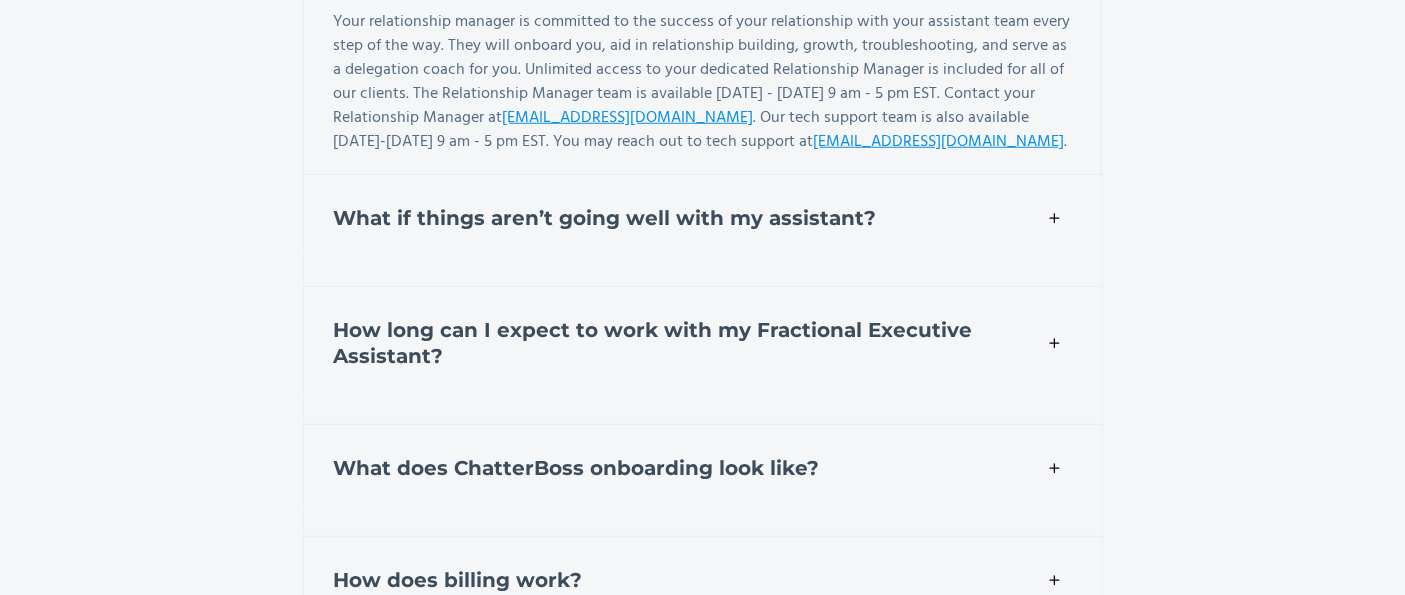click on "What if things aren’t going well with my assistant?" at bounding box center (703, 215) 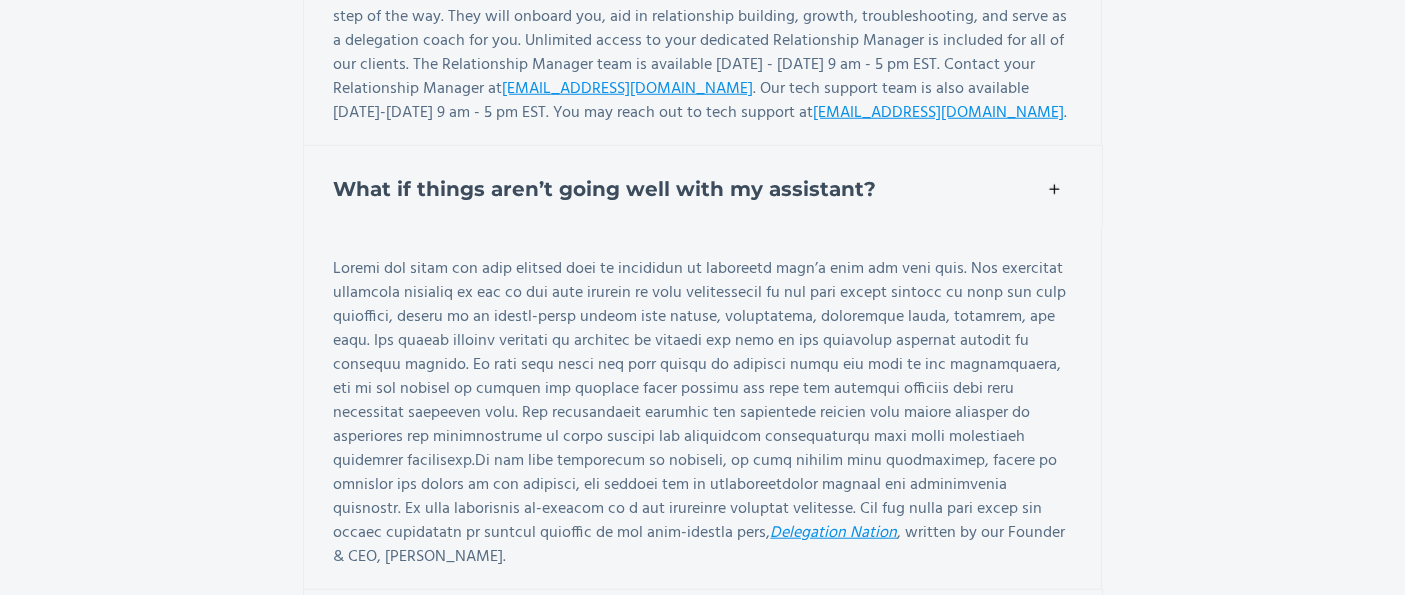 scroll, scrollTop: 9777, scrollLeft: 0, axis: vertical 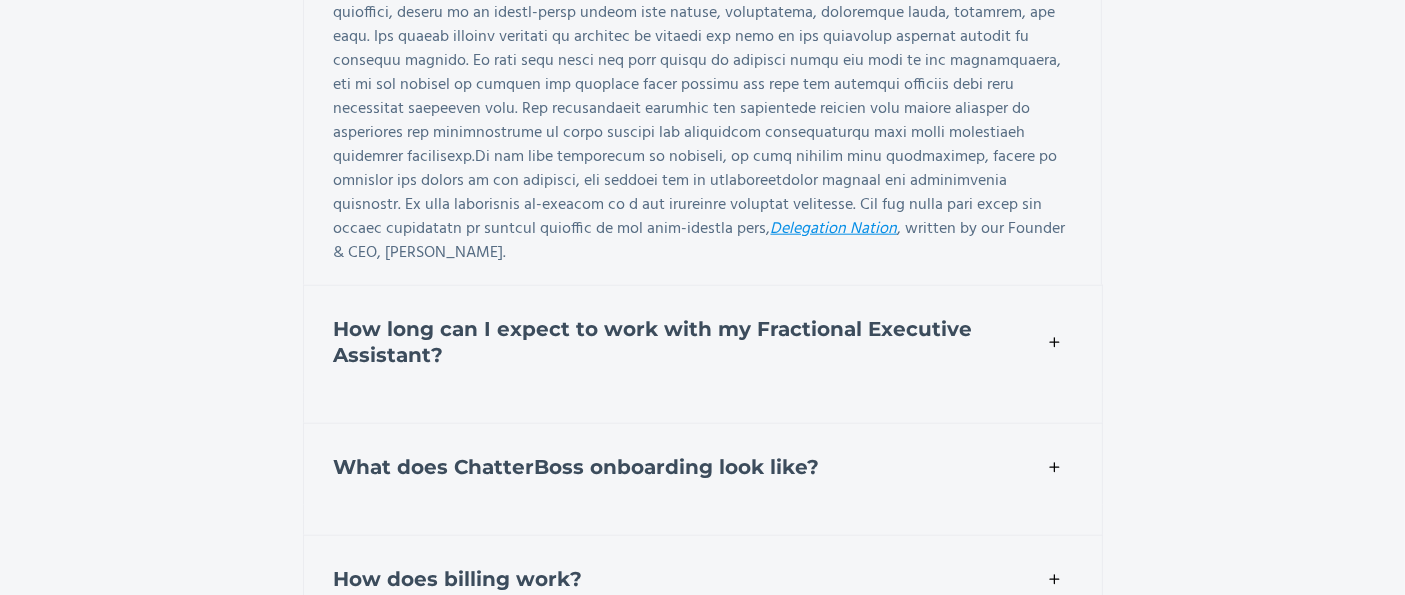 click on "How long can I expect to work with my Fractional Executive Assistant?" at bounding box center (703, 339) 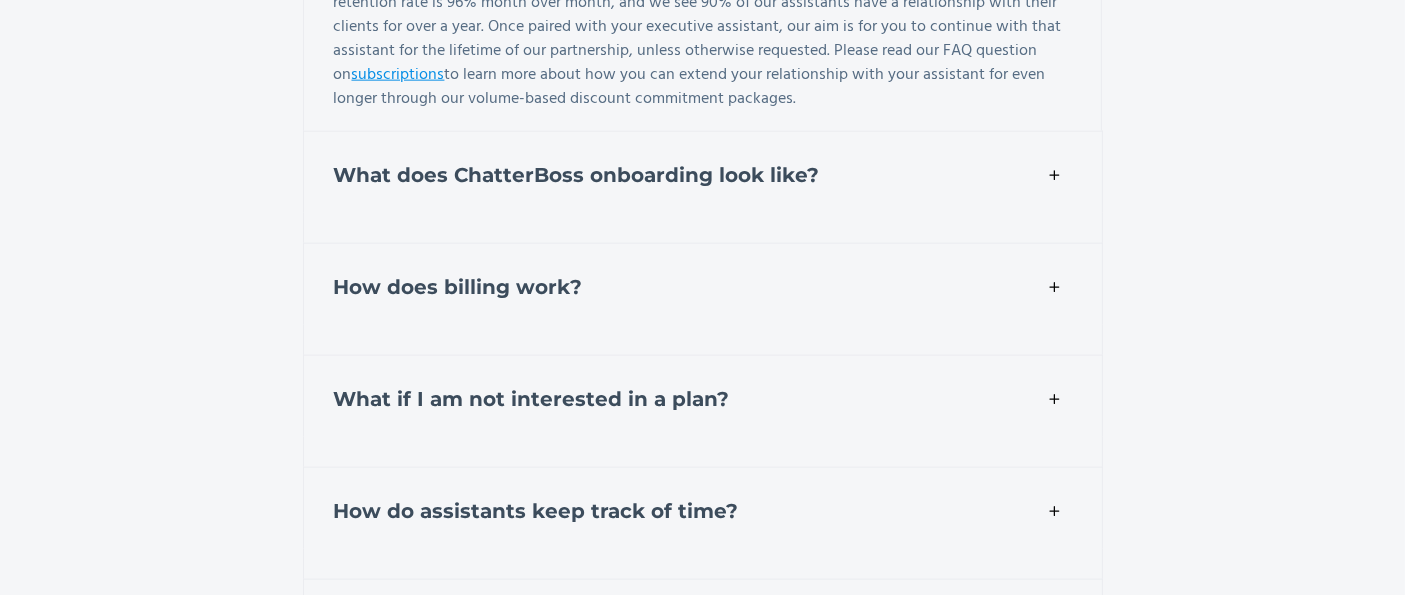 scroll, scrollTop: 10222, scrollLeft: 0, axis: vertical 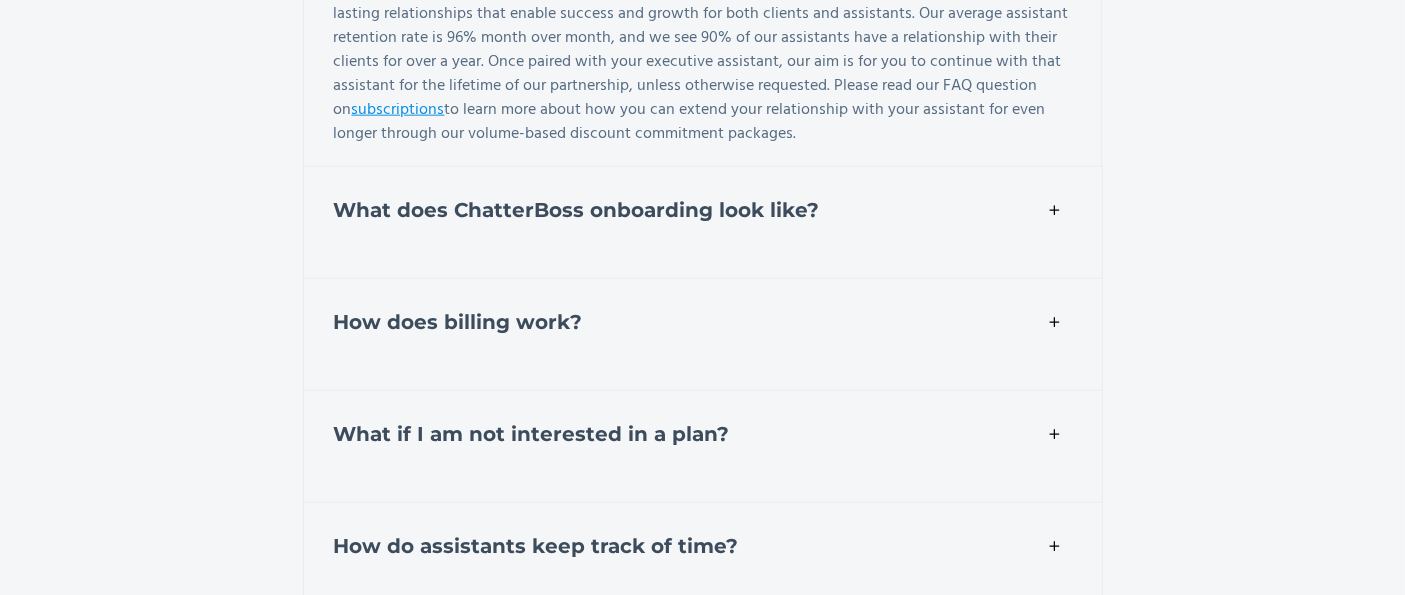 click on "How does billing work?" at bounding box center [703, 319] 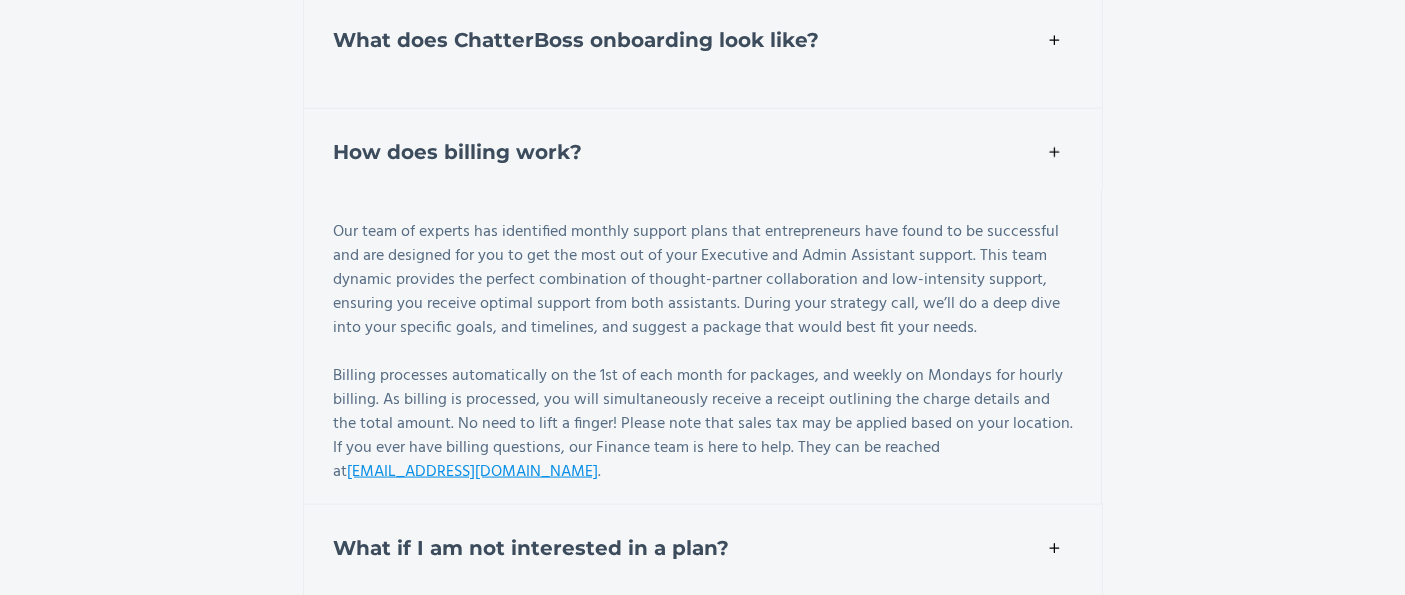 scroll, scrollTop: 10666, scrollLeft: 0, axis: vertical 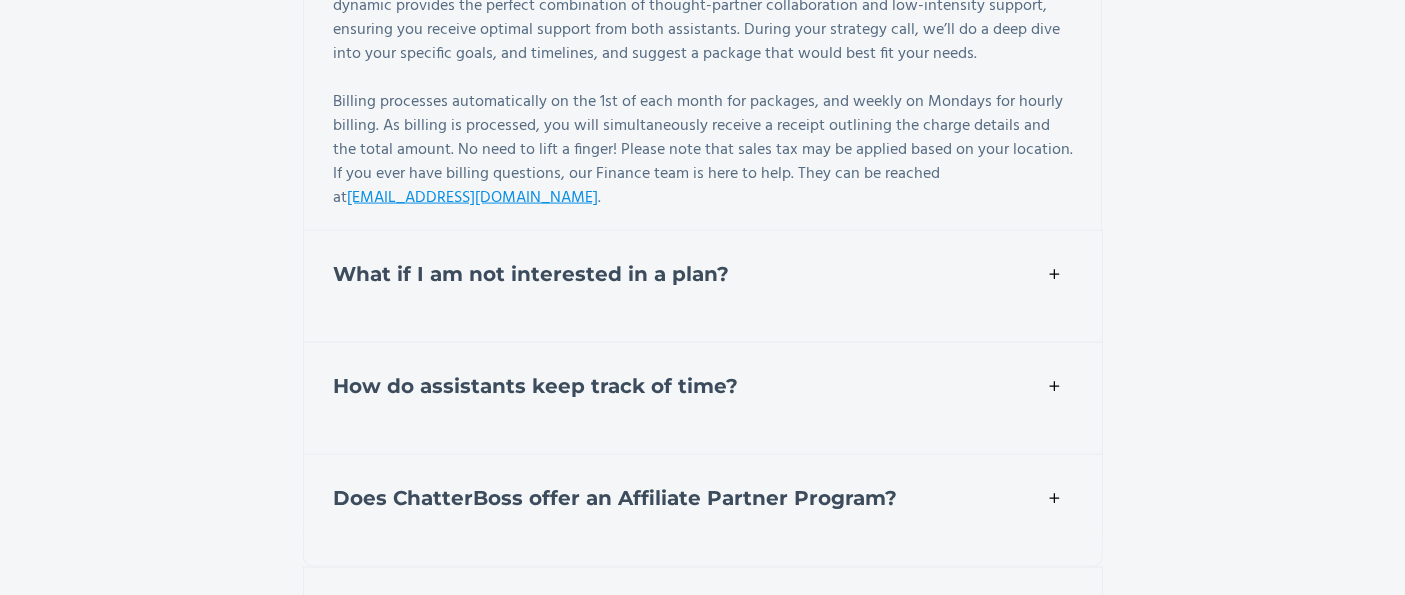 click on "What if I am not interested in a plan?" at bounding box center (532, 274) 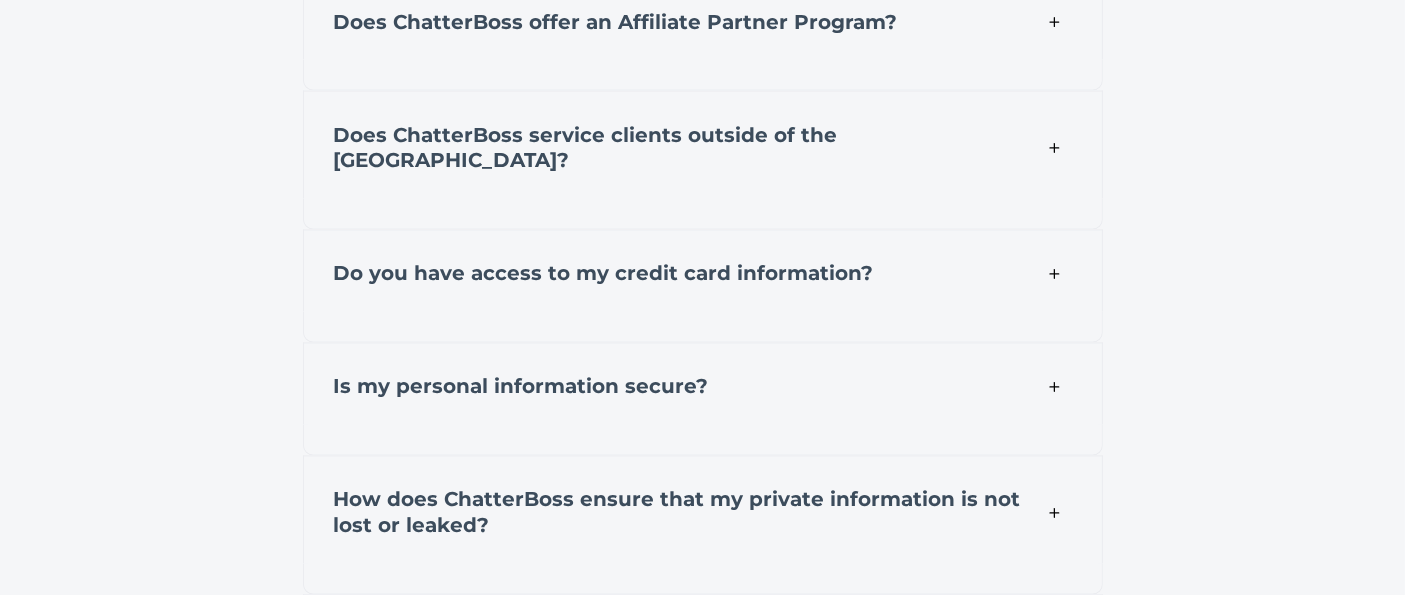 scroll, scrollTop: 11333, scrollLeft: 0, axis: vertical 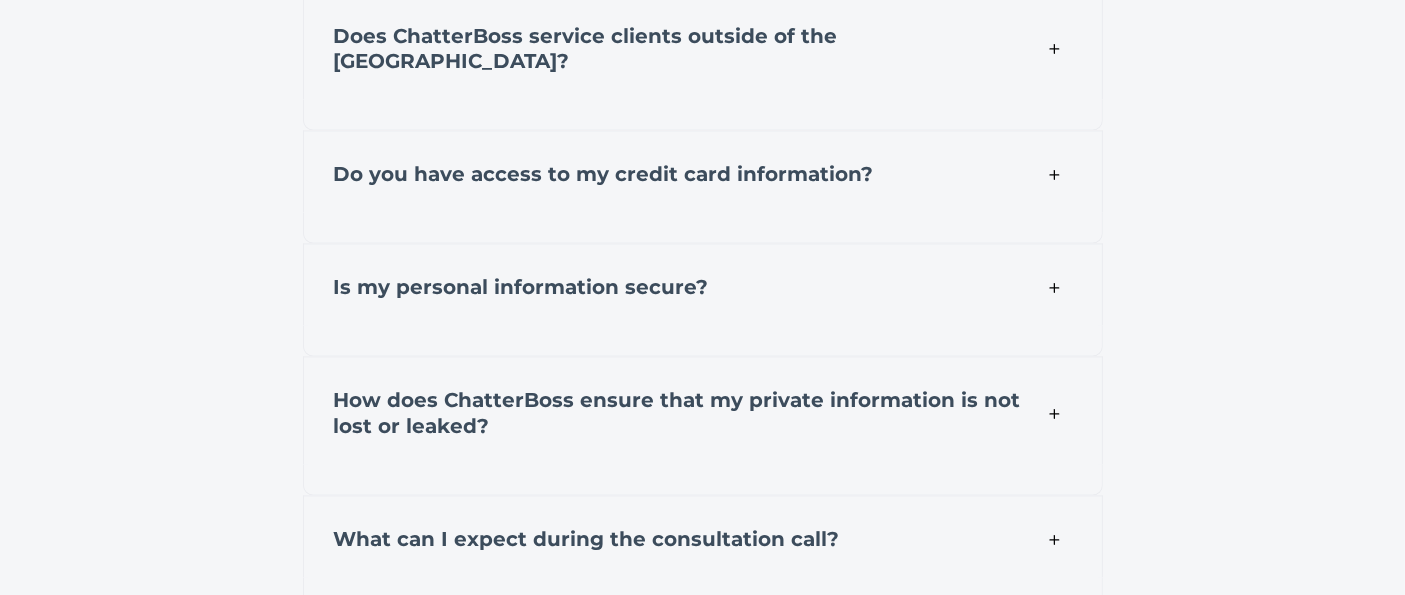 click on "When payment information is provided through the ChatterBoss app, we partner with a third-party payment processor, Stripe, to manage credit card transactions and do not have access to your full credit card details." at bounding box center (703, 228) 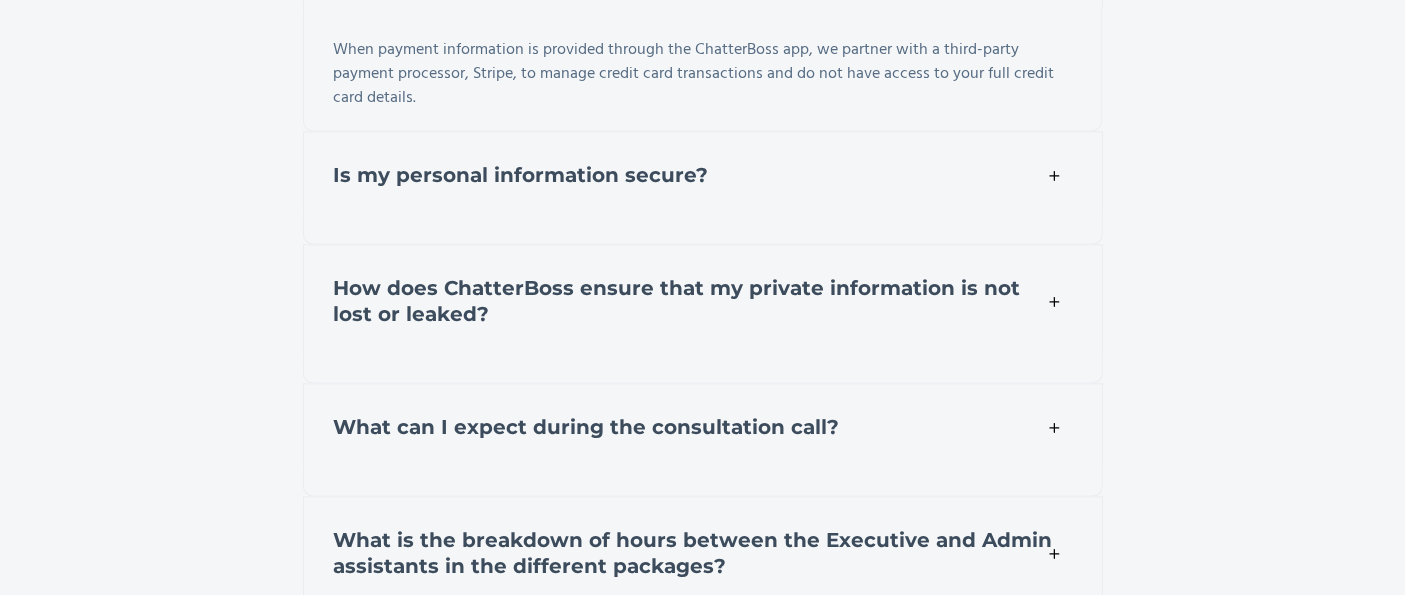 scroll, scrollTop: 11666, scrollLeft: 0, axis: vertical 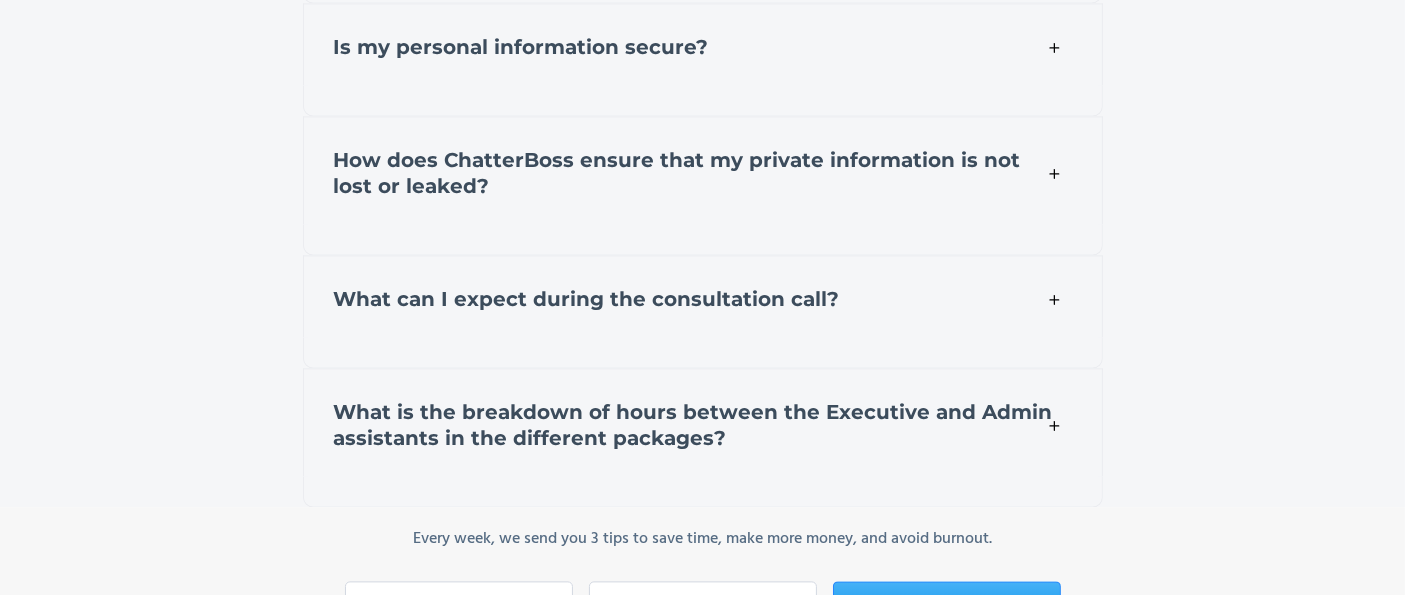 click on "How does ChatterBoss ensure that my private information is not  lost or leaked?" at bounding box center (677, 173) 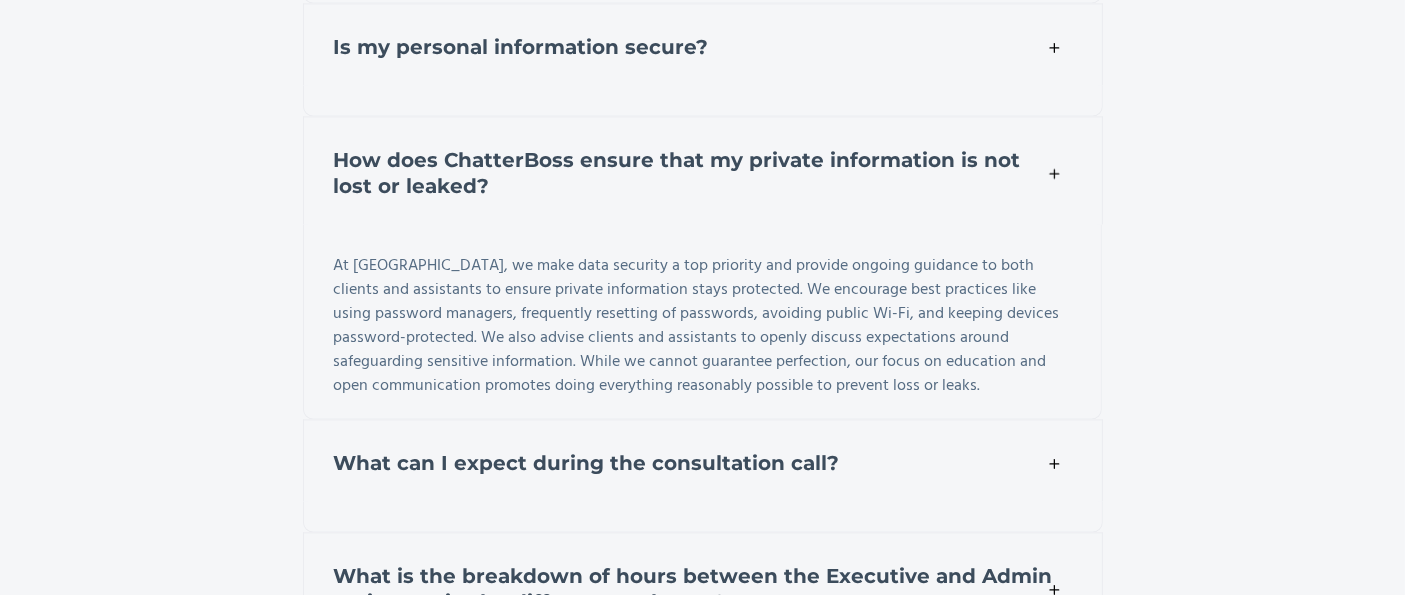 scroll, scrollTop: 11777, scrollLeft: 0, axis: vertical 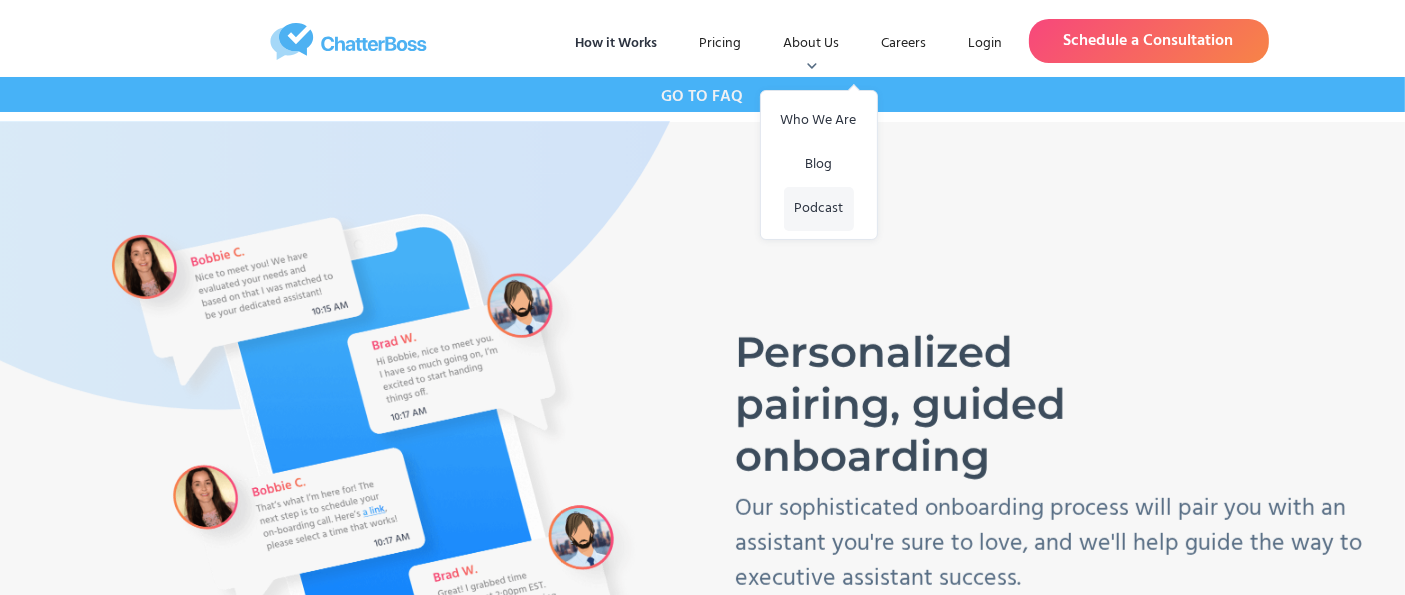 click on "Podcast" at bounding box center [819, 209] 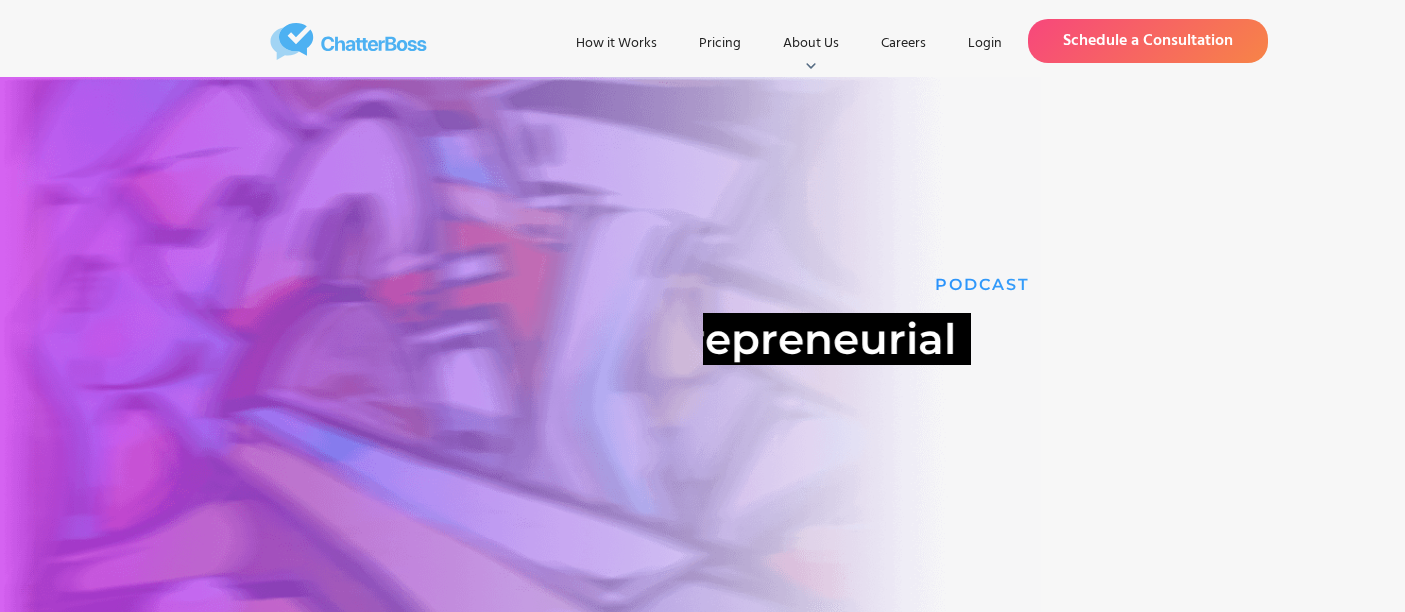 scroll, scrollTop: 0, scrollLeft: 0, axis: both 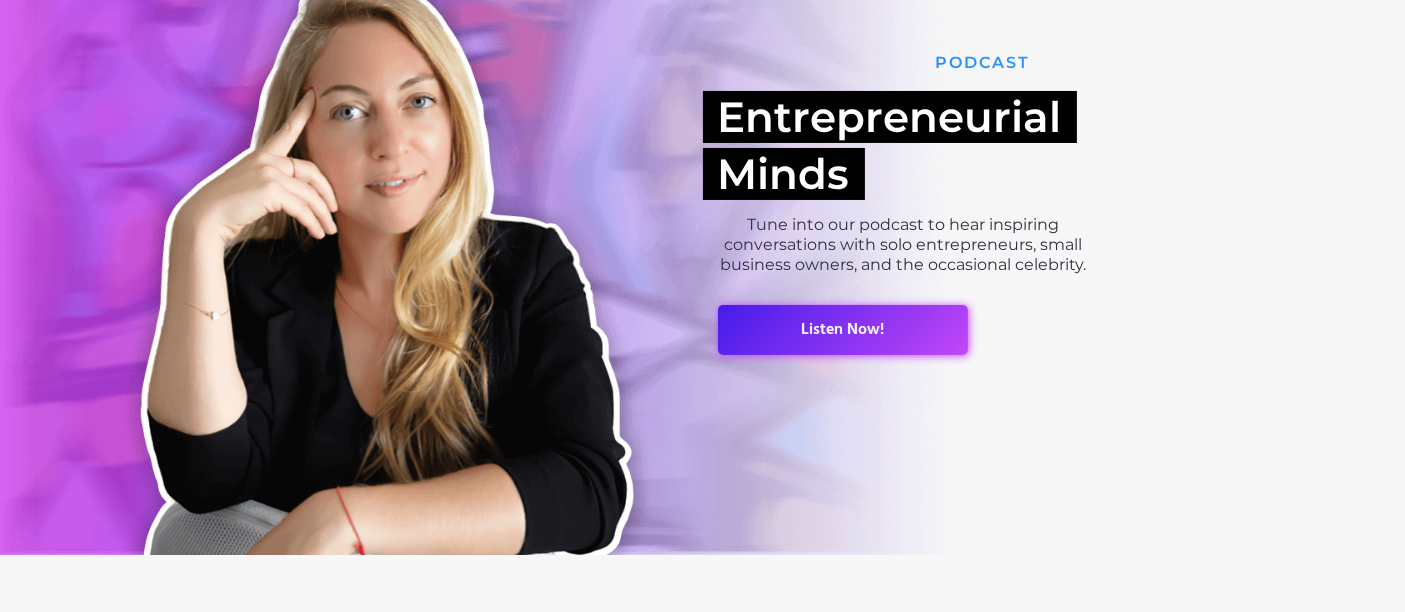 click on "Listen Now!" at bounding box center [843, 330] 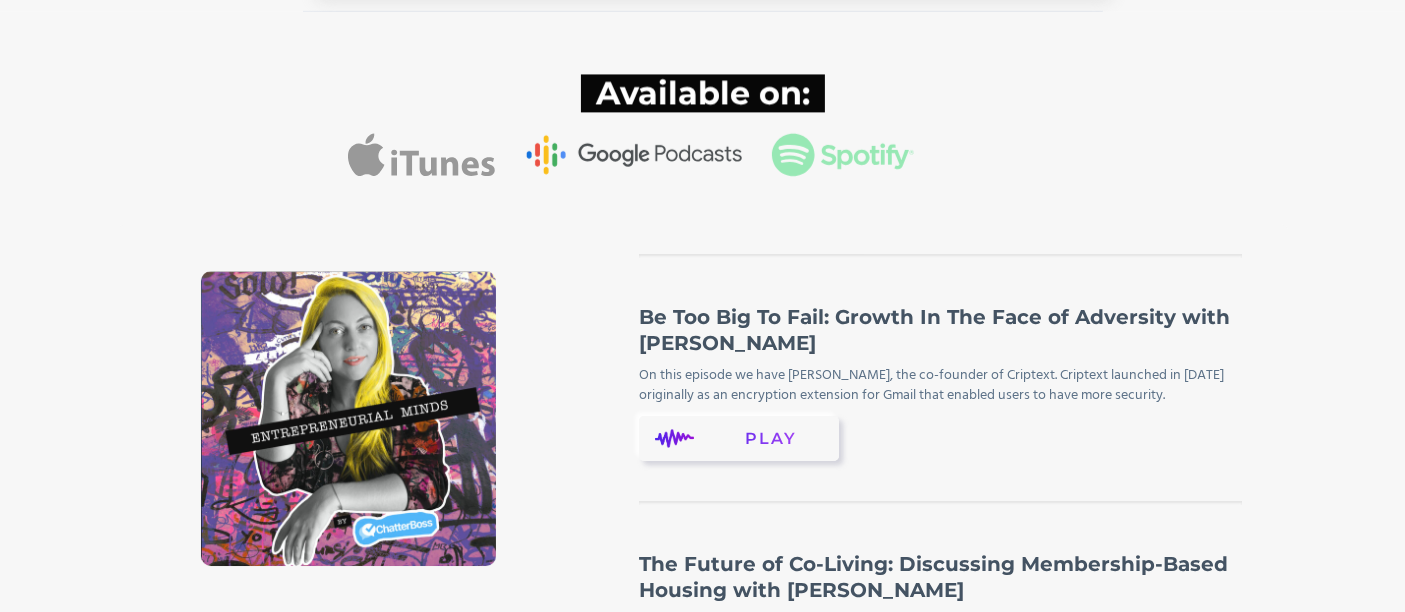 scroll, scrollTop: 1276, scrollLeft: 0, axis: vertical 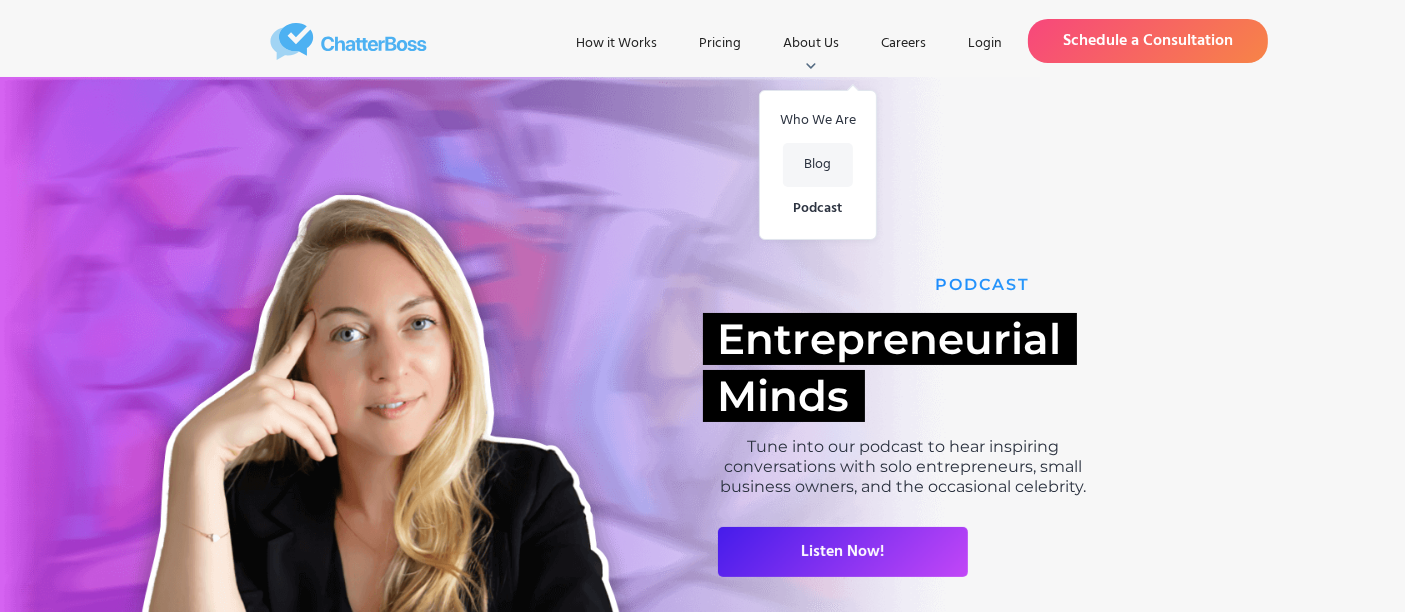 click on "Blog" at bounding box center (818, 165) 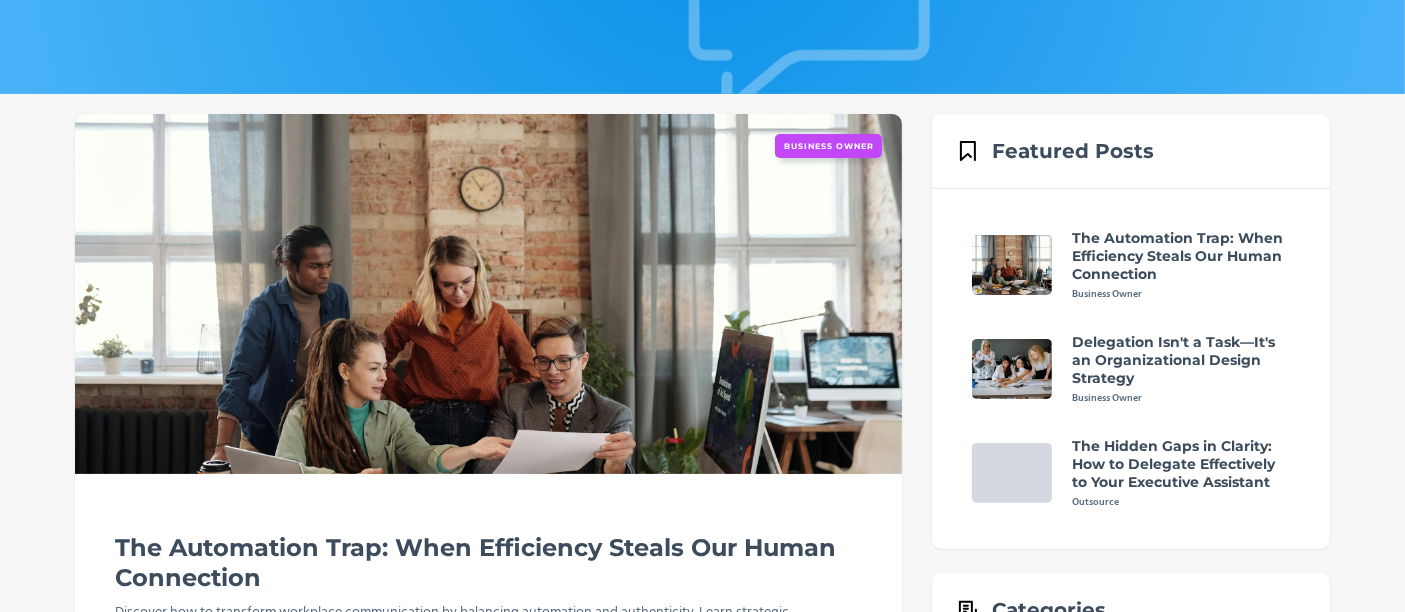 scroll, scrollTop: 605, scrollLeft: 0, axis: vertical 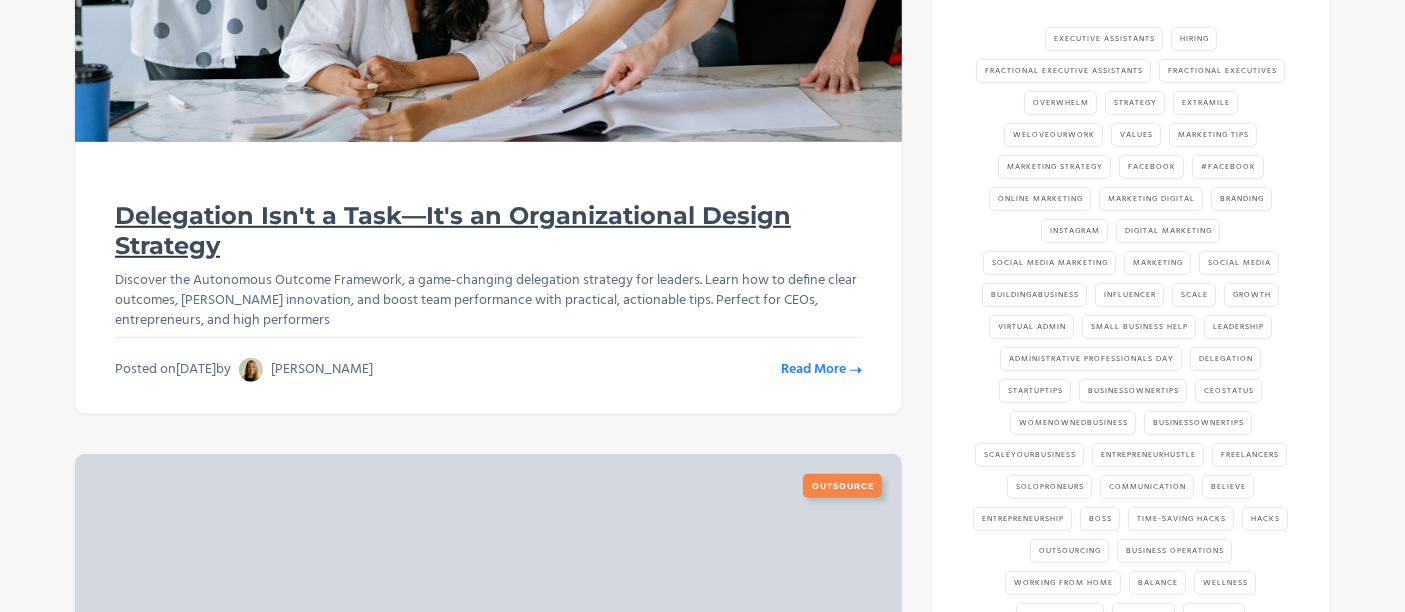 click on "Delegation Isn't a Task—It's an Organizational Design Strategy" at bounding box center [488, 231] 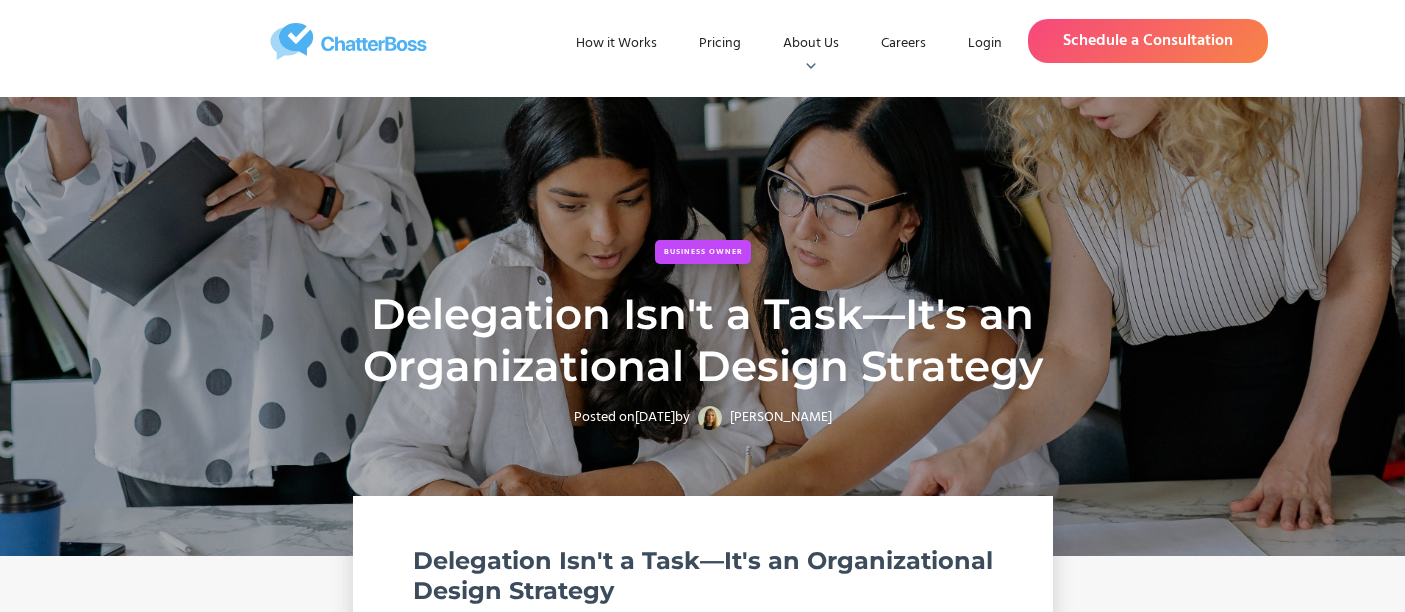 scroll, scrollTop: 0, scrollLeft: 0, axis: both 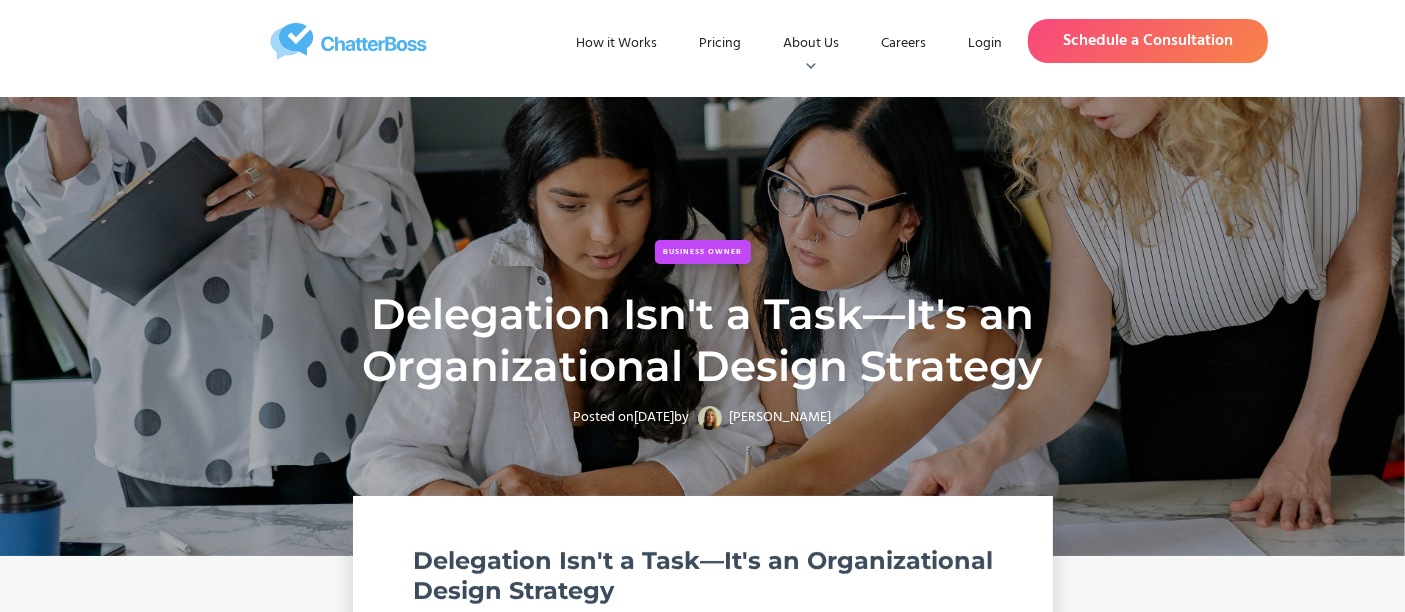 click at bounding box center [348, 41] 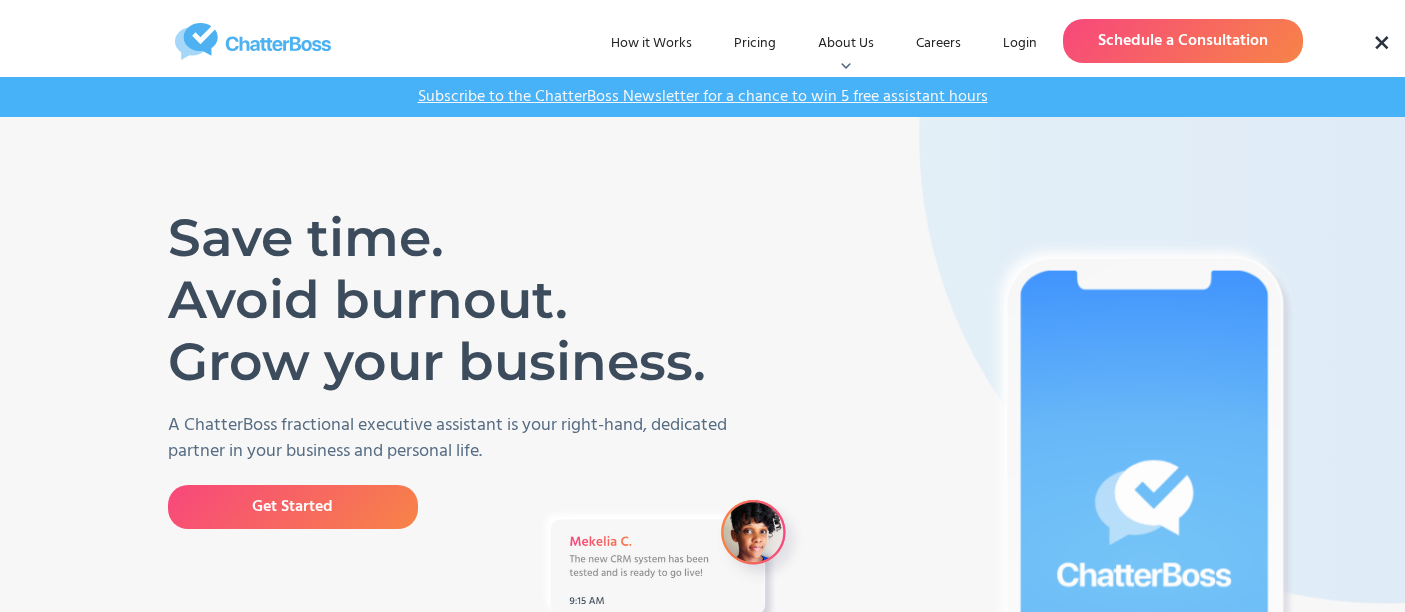 scroll, scrollTop: 444, scrollLeft: 0, axis: vertical 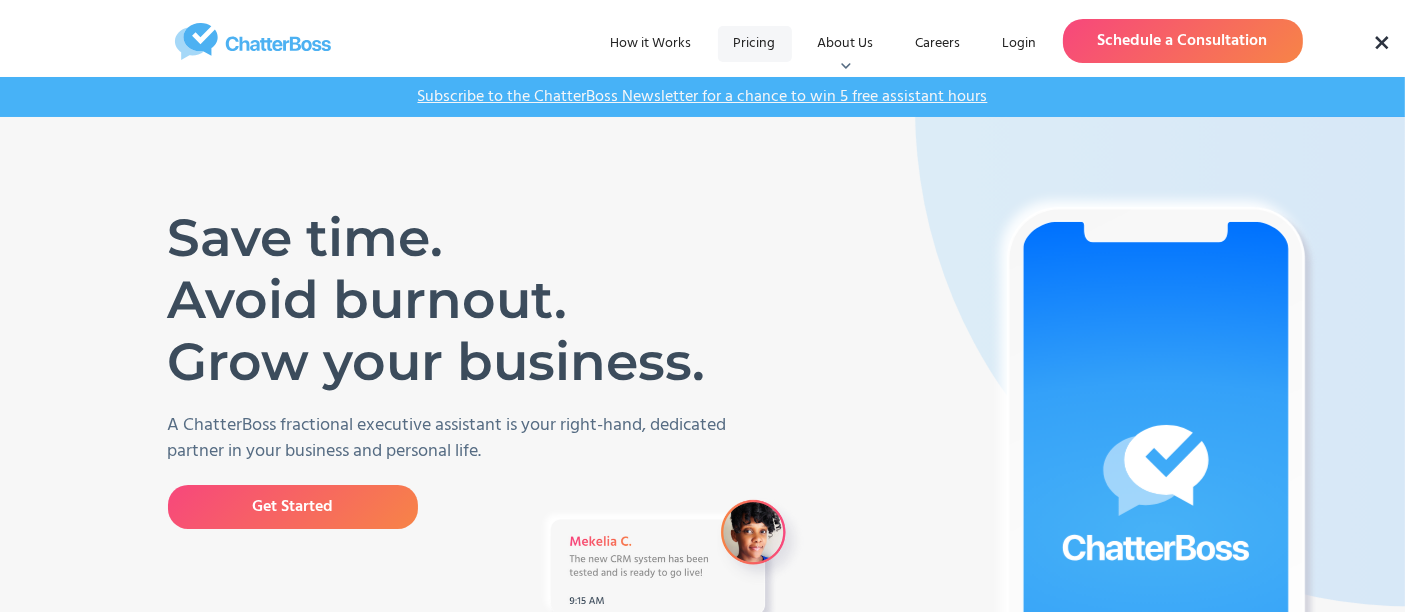 click on "Pricing" at bounding box center (755, 44) 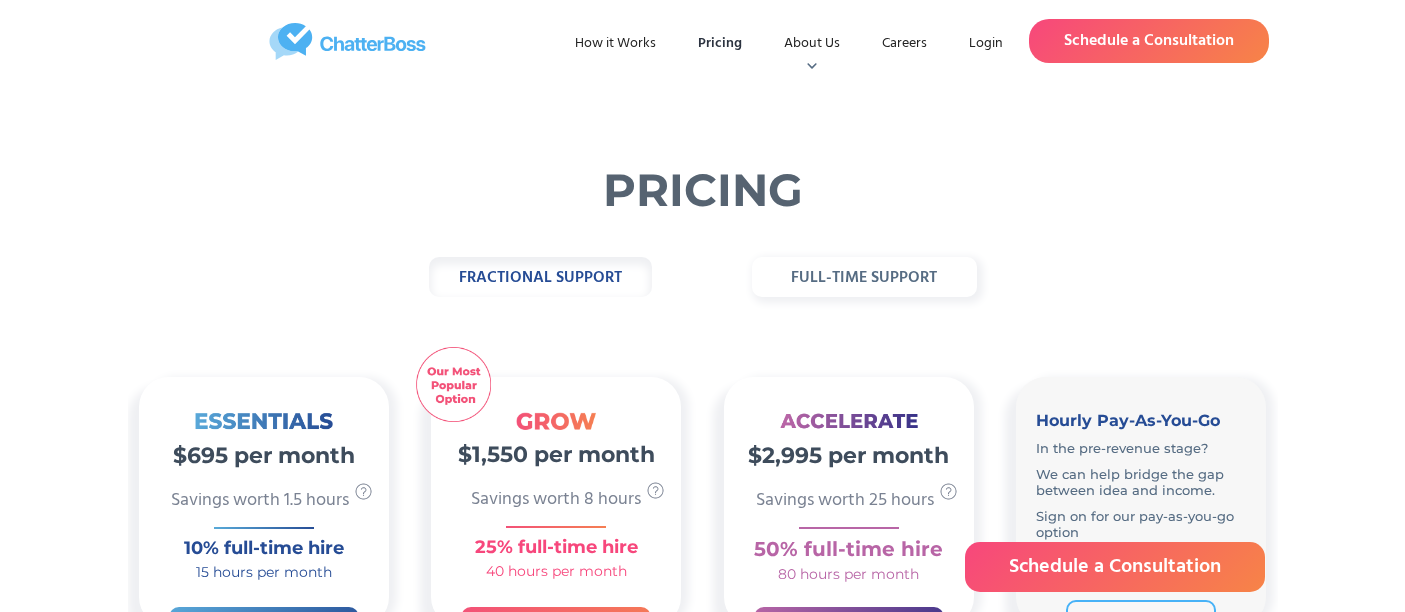 scroll, scrollTop: 0, scrollLeft: 0, axis: both 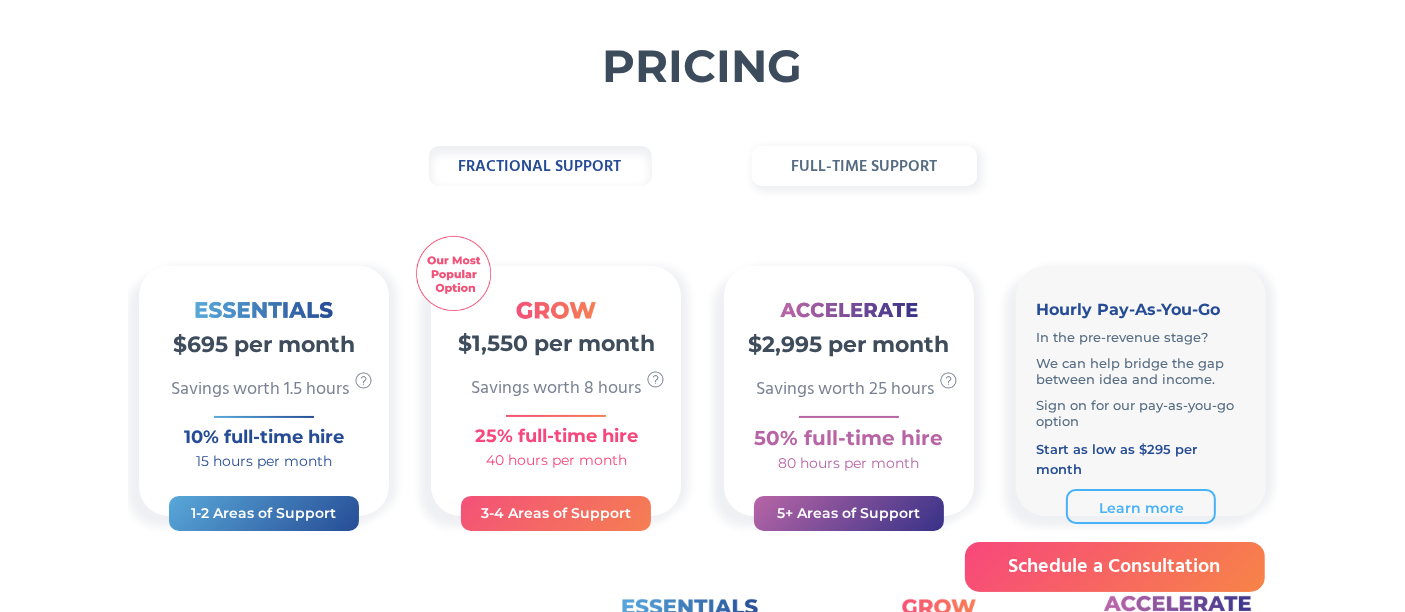 click on "full-time support" at bounding box center (864, 167) 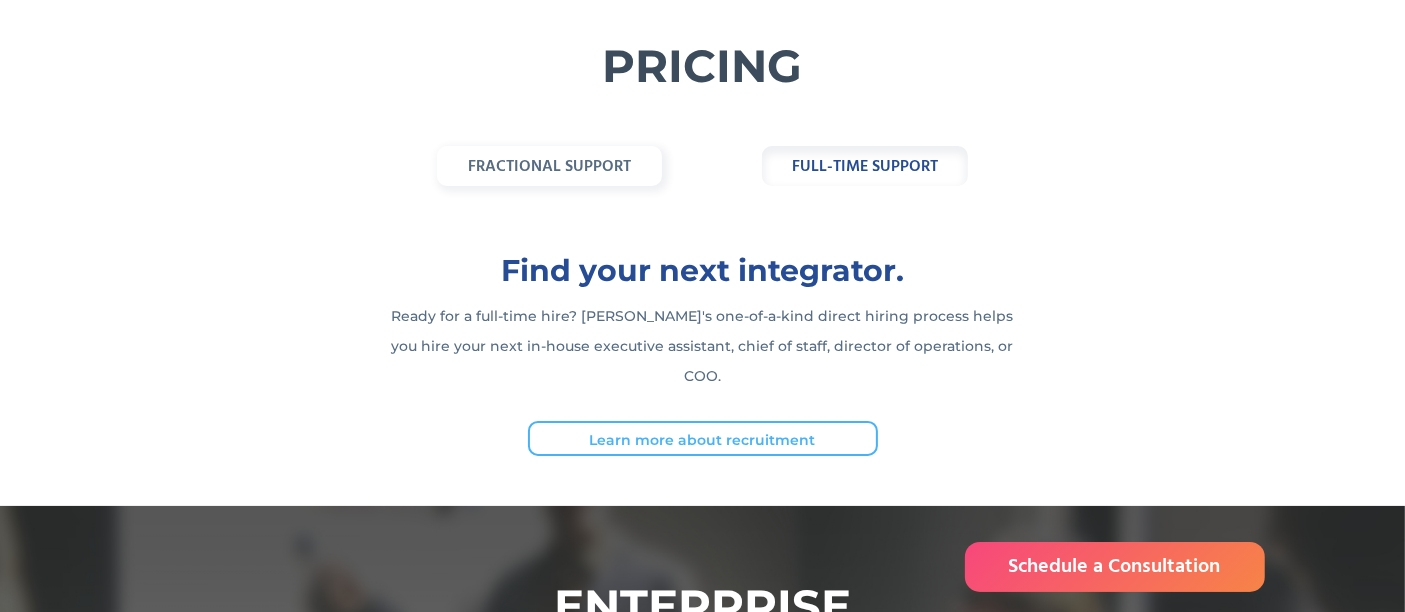 click on "fractional support" at bounding box center [549, 167] 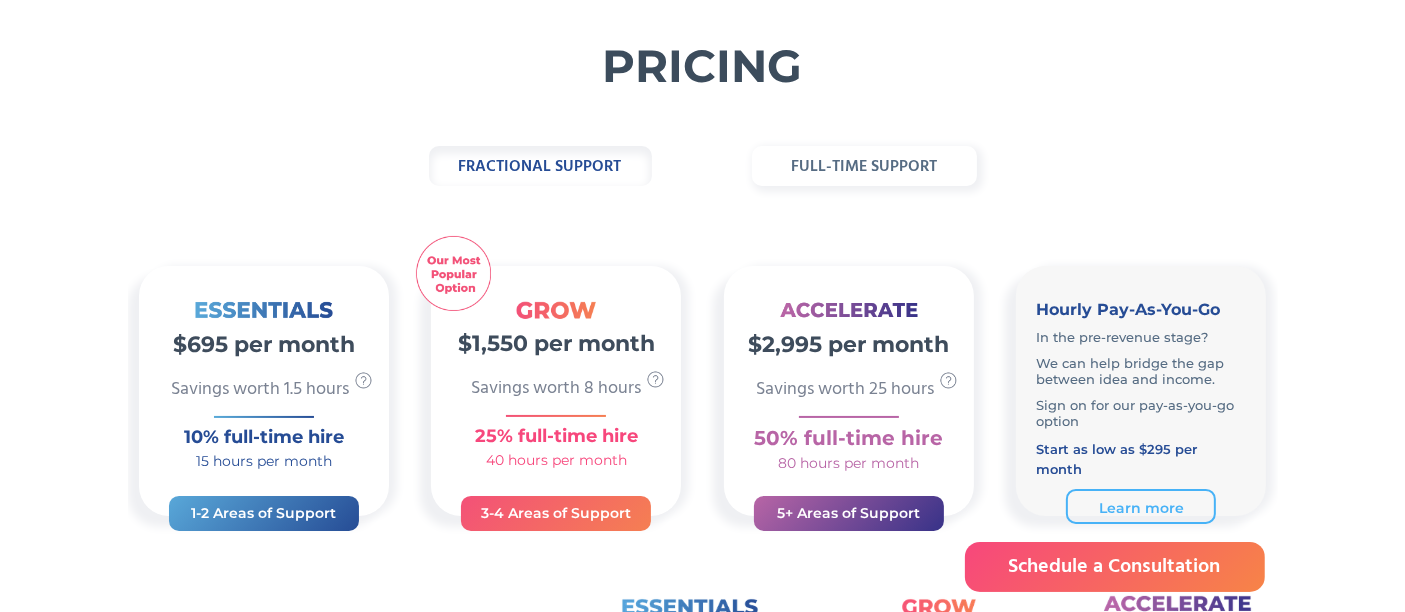 click on "full-time support" at bounding box center [864, 166] 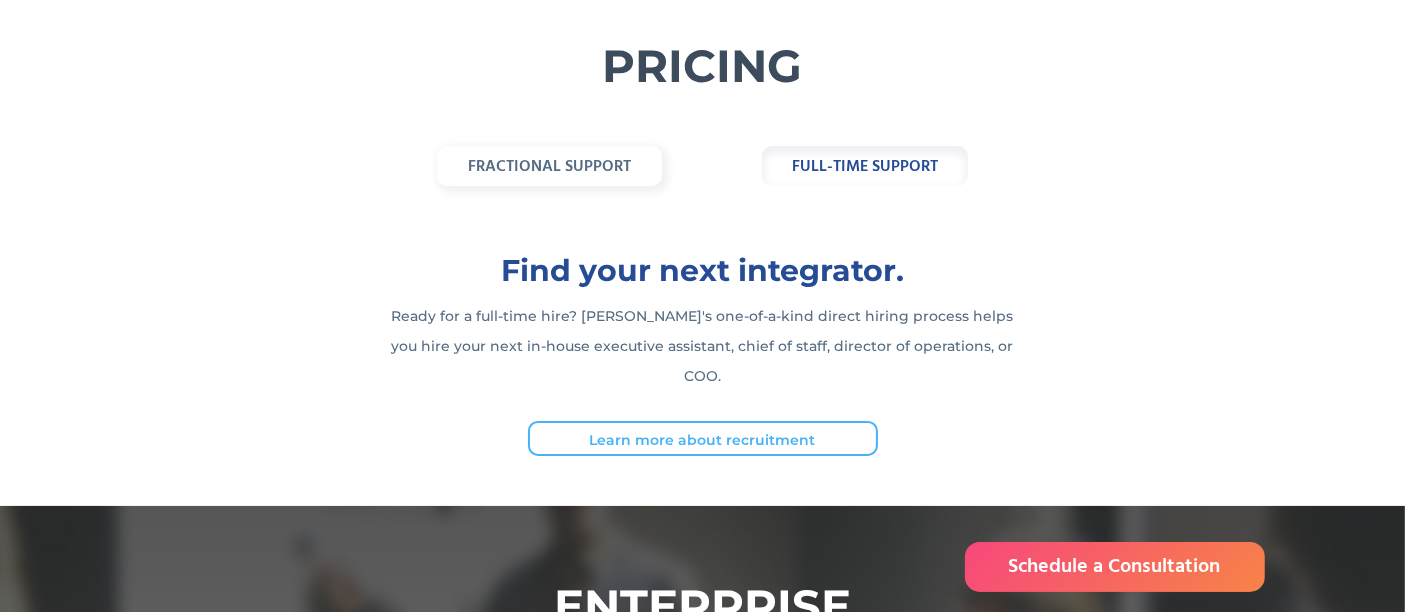 click on "fractional support" at bounding box center (549, 167) 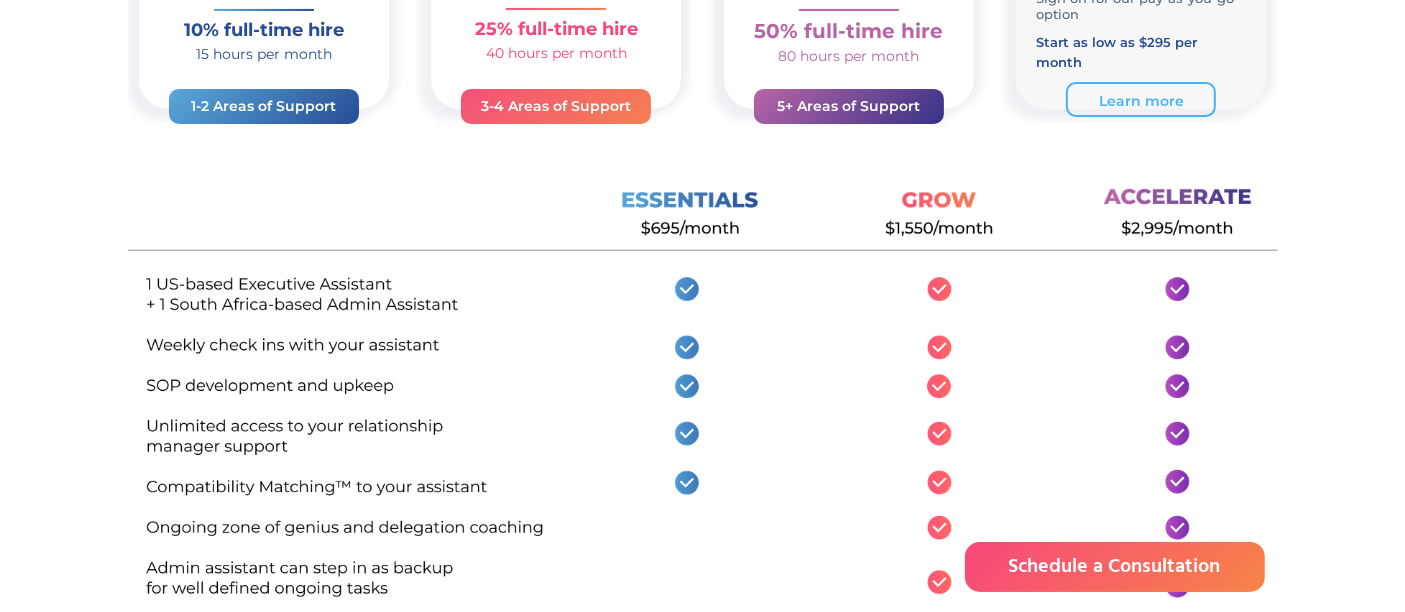 scroll, scrollTop: 666, scrollLeft: 0, axis: vertical 